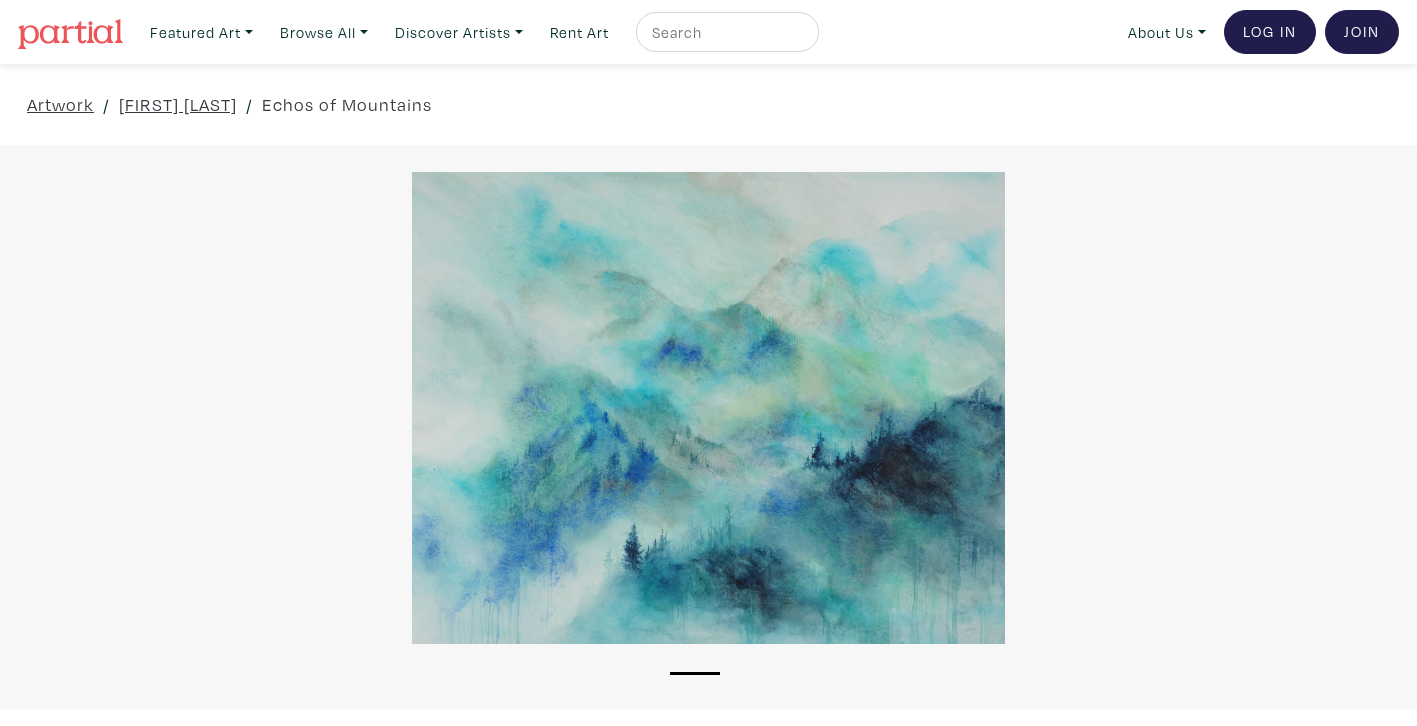 scroll, scrollTop: 0, scrollLeft: 0, axis: both 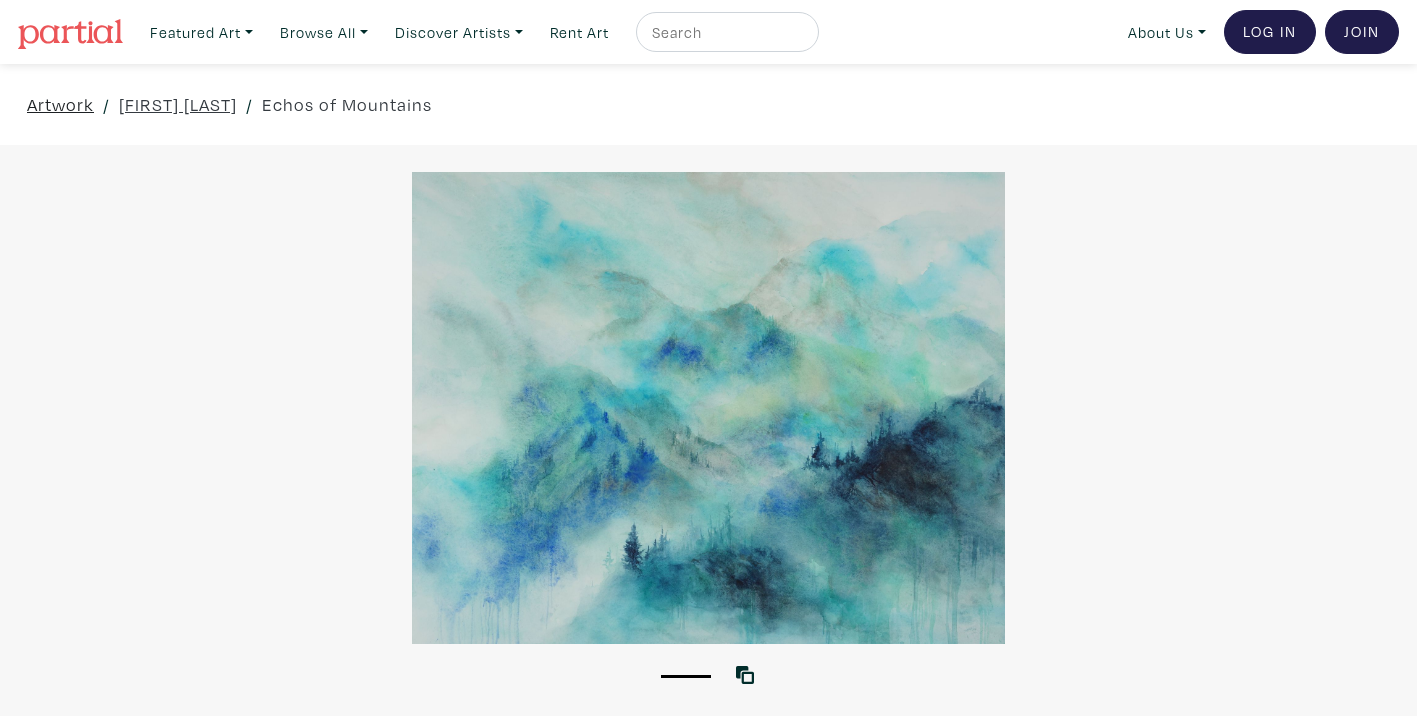 click on "Artwork" at bounding box center (60, 104) 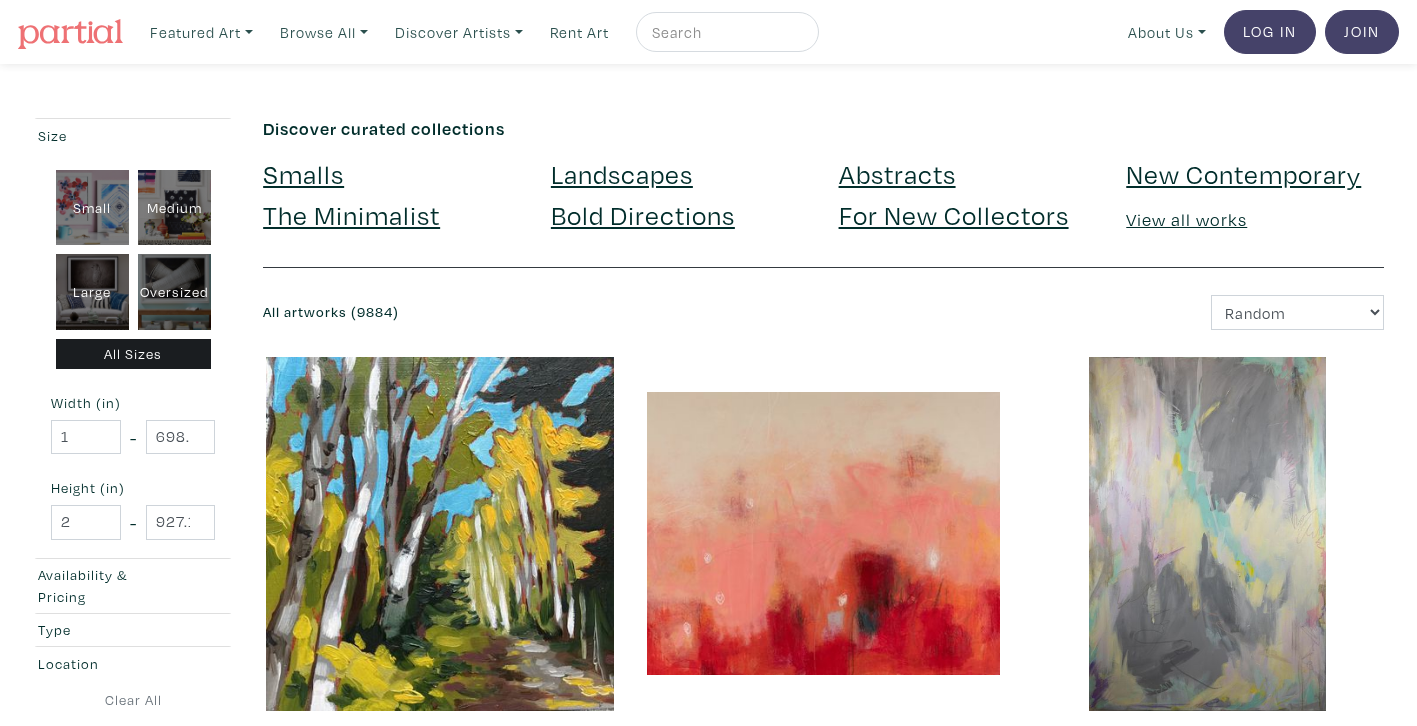 scroll, scrollTop: 0, scrollLeft: 0, axis: both 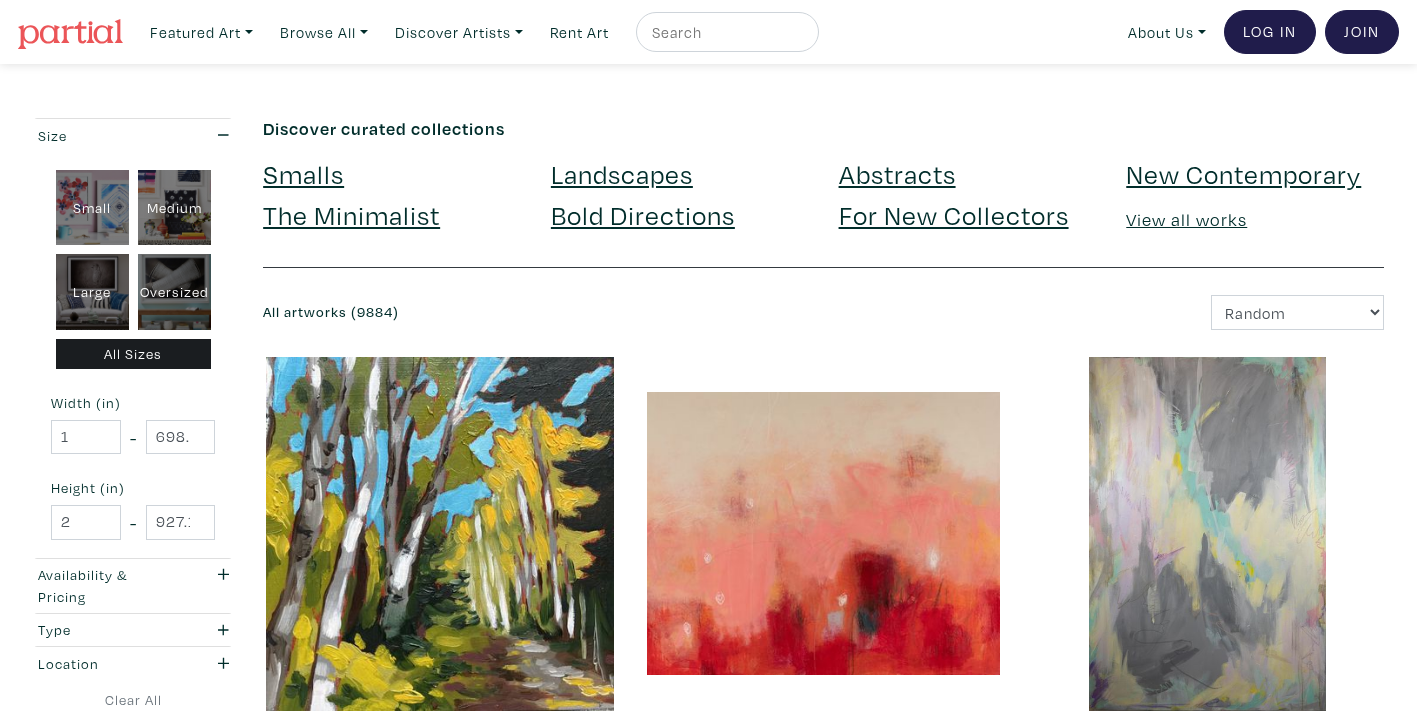 click on "Large" at bounding box center (92, 292) 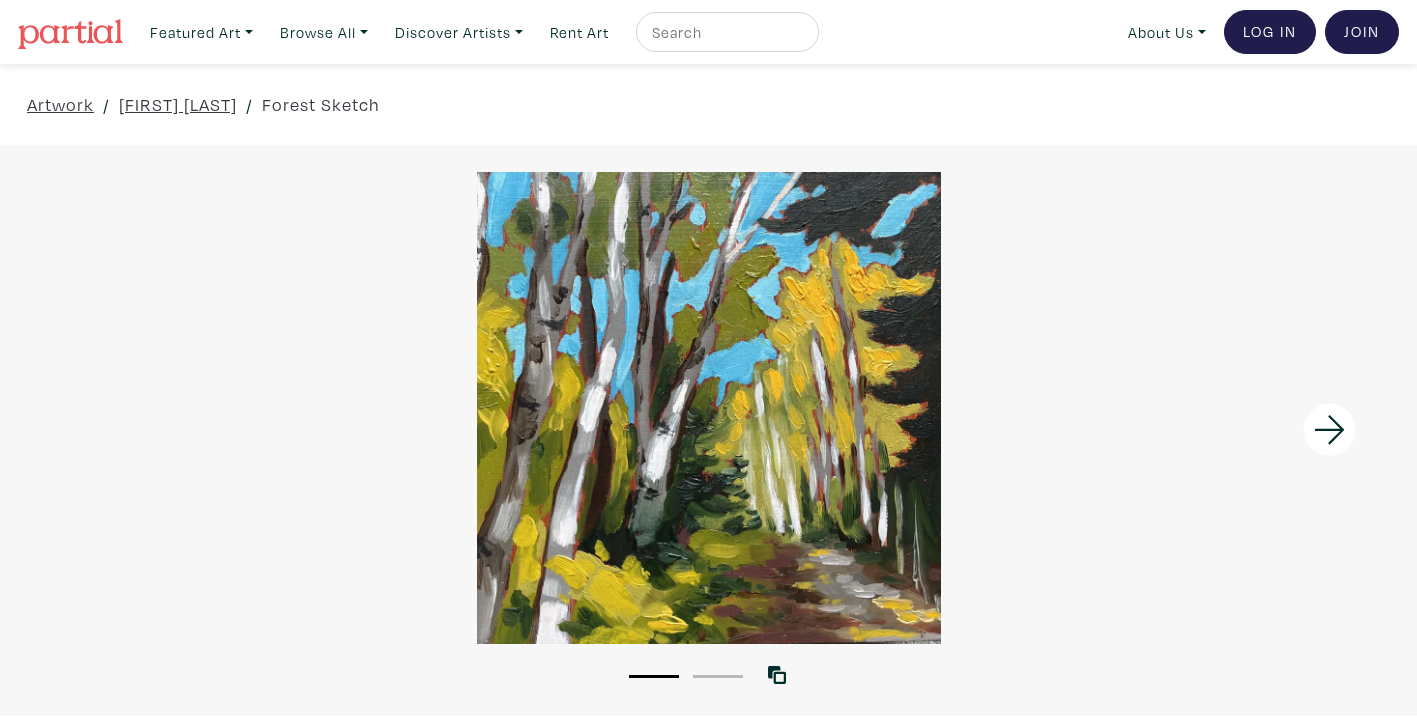 scroll, scrollTop: 0, scrollLeft: 0, axis: both 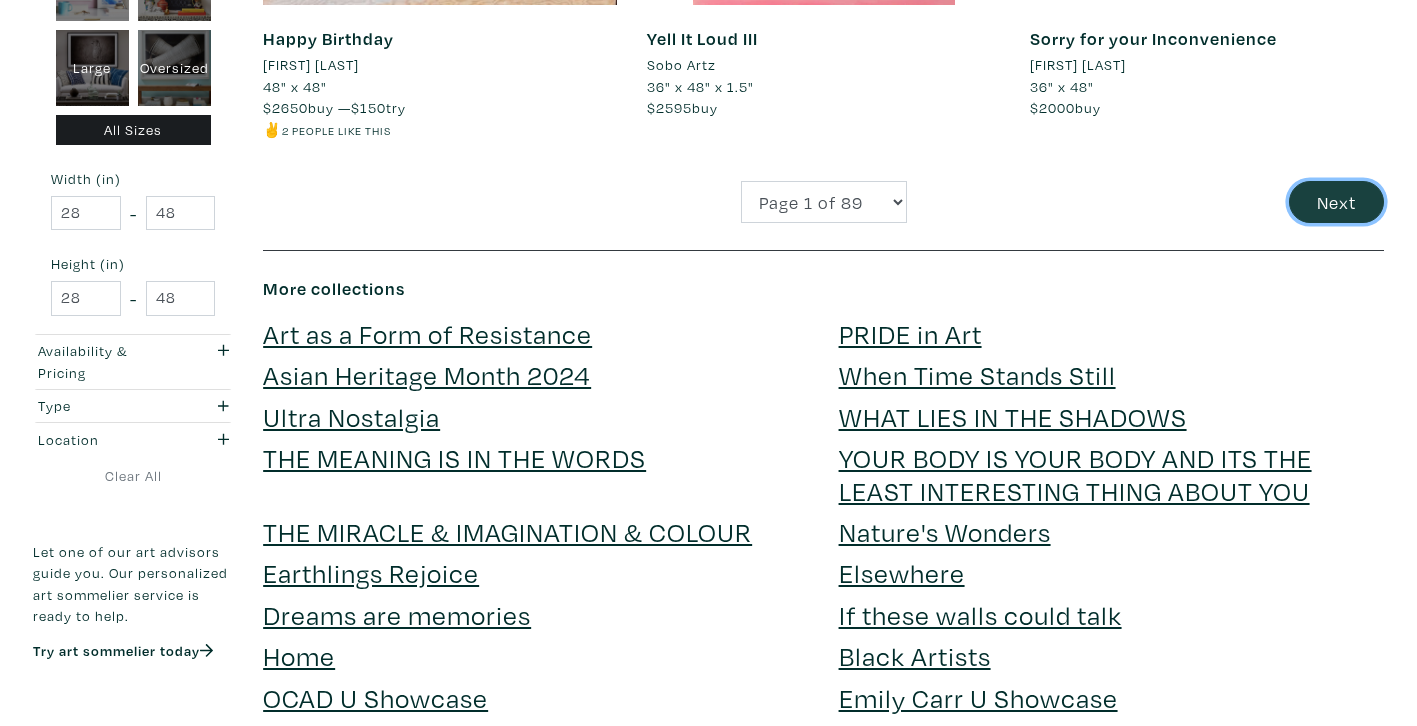 click on "Next" at bounding box center (1336, 202) 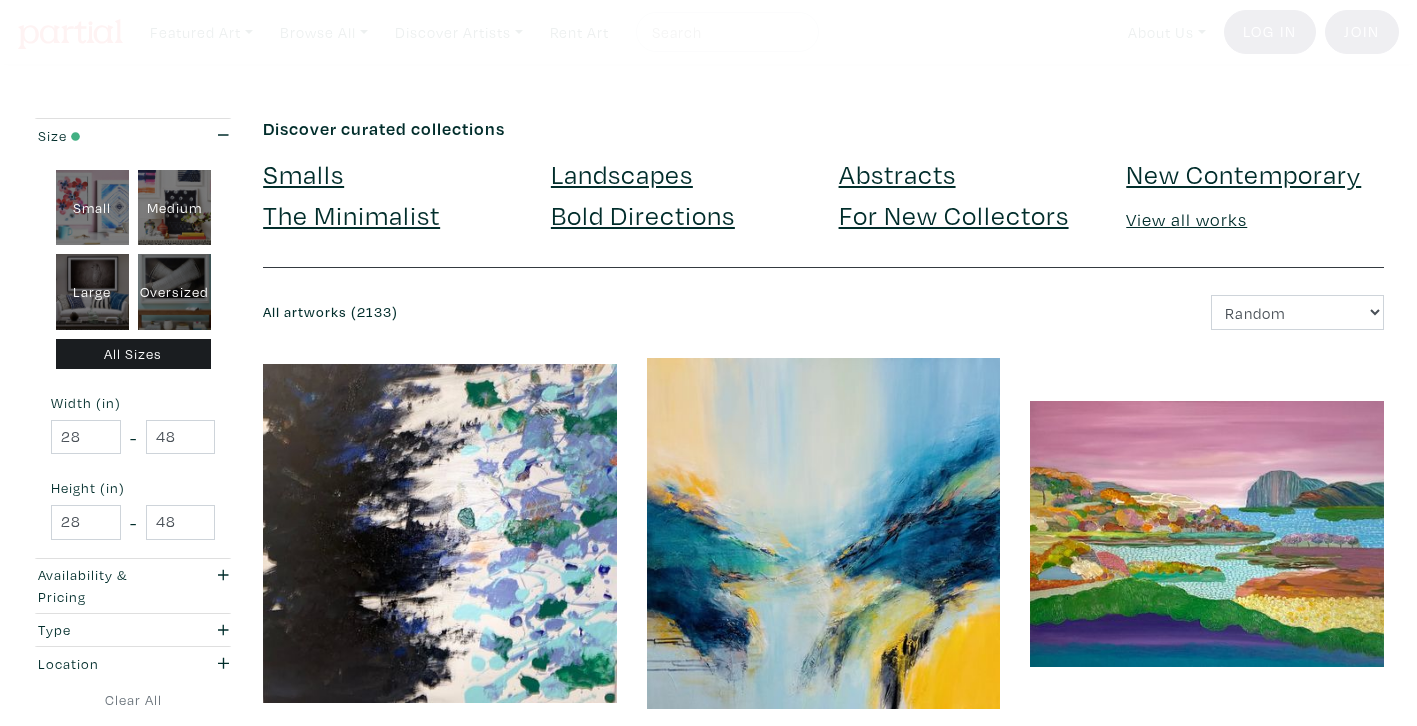 scroll, scrollTop: 0, scrollLeft: 0, axis: both 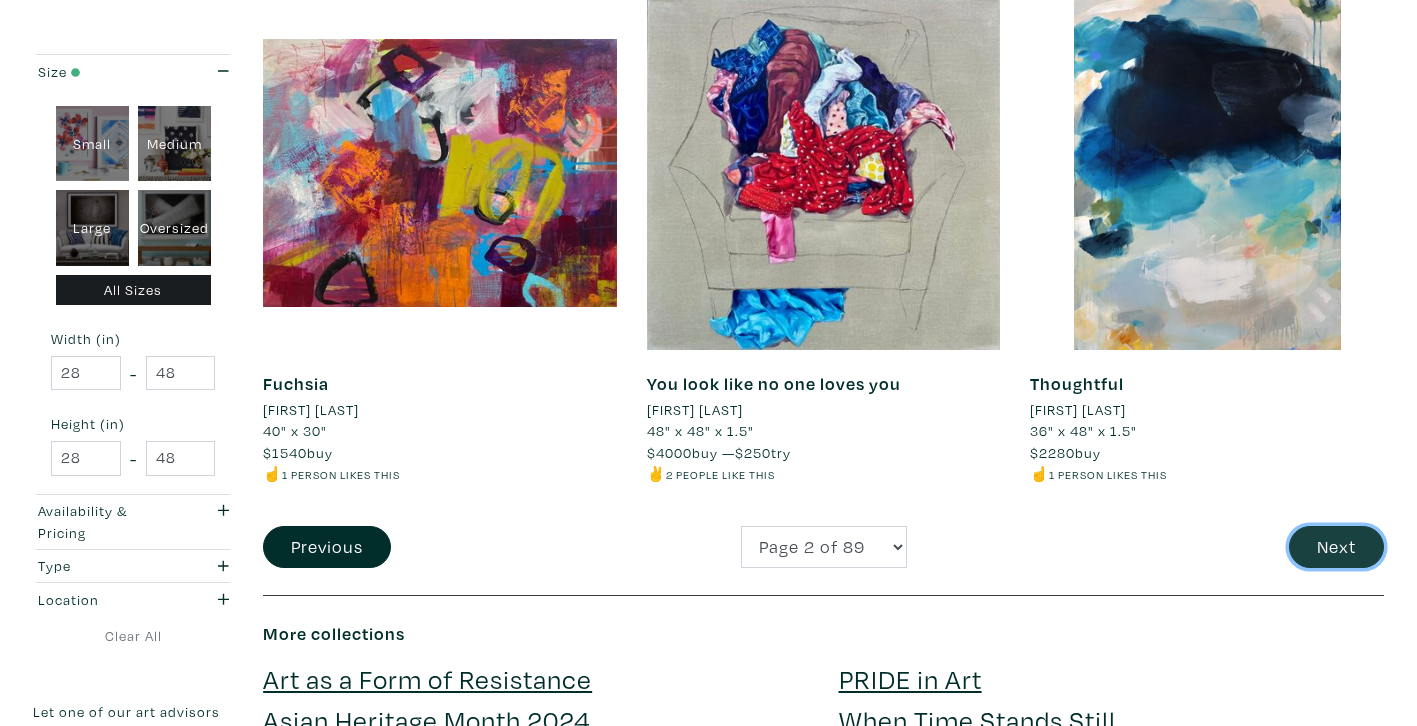 click on "Next" at bounding box center [1336, 547] 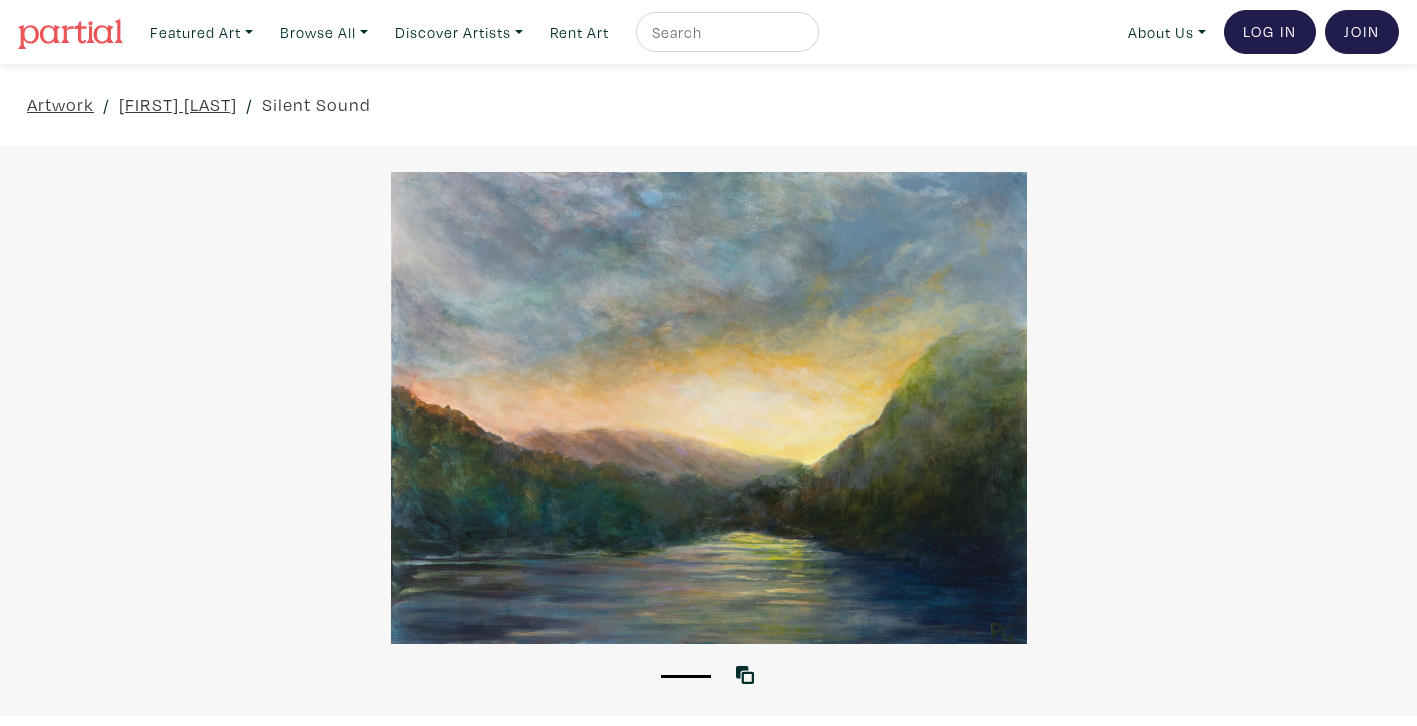 scroll, scrollTop: 0, scrollLeft: 0, axis: both 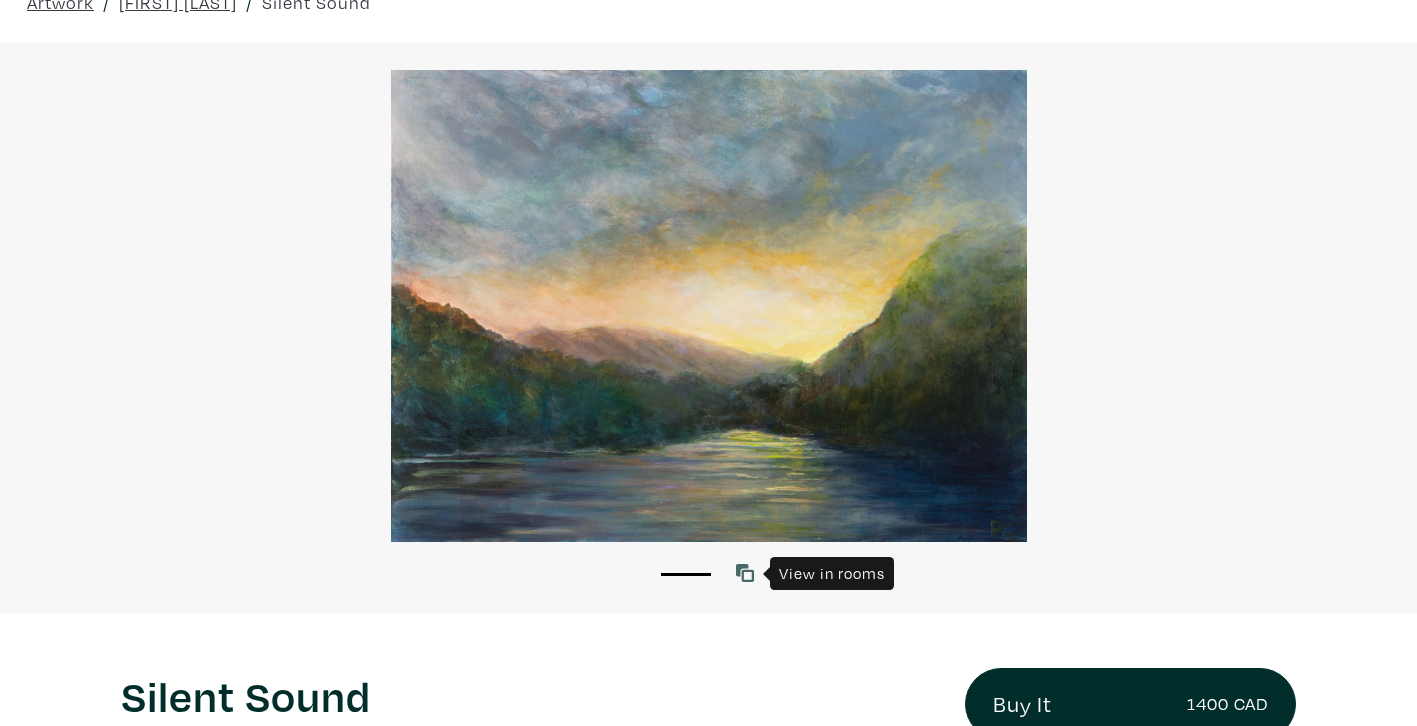 click 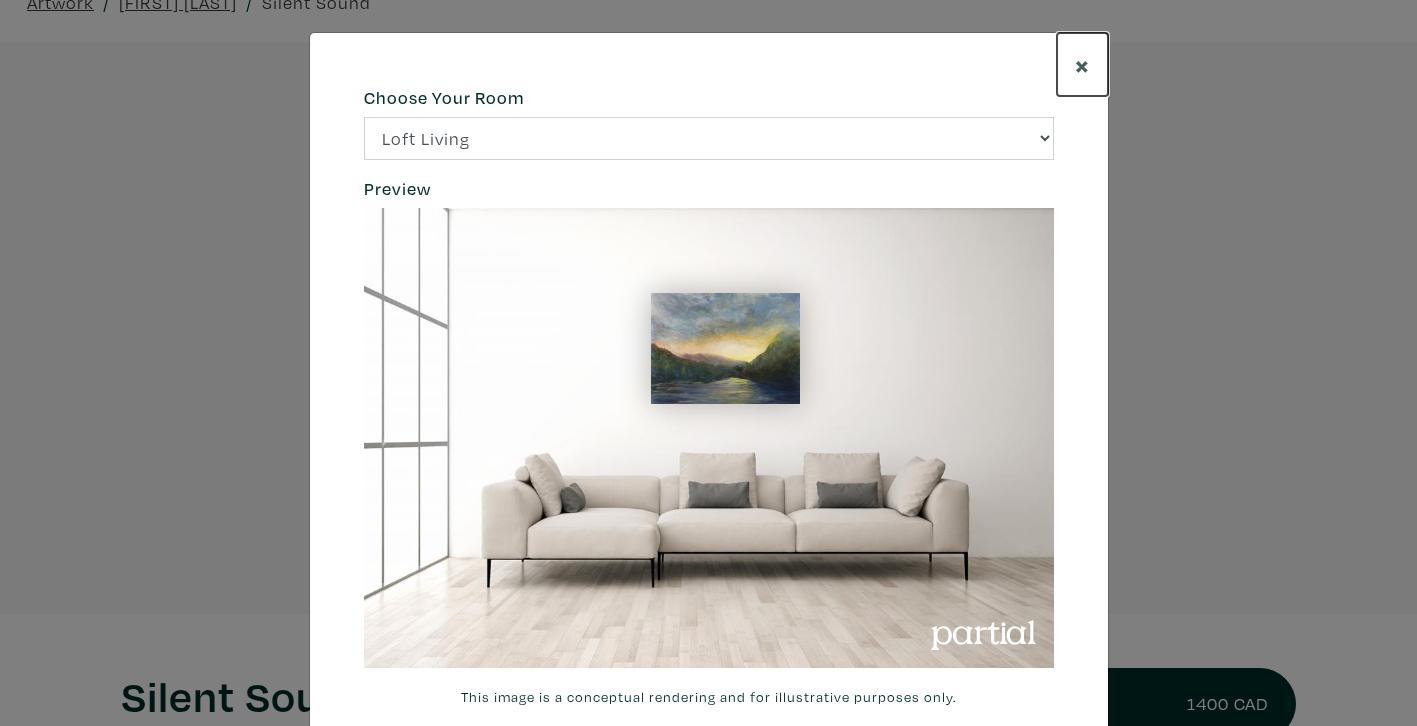 click on "×" at bounding box center [1082, 64] 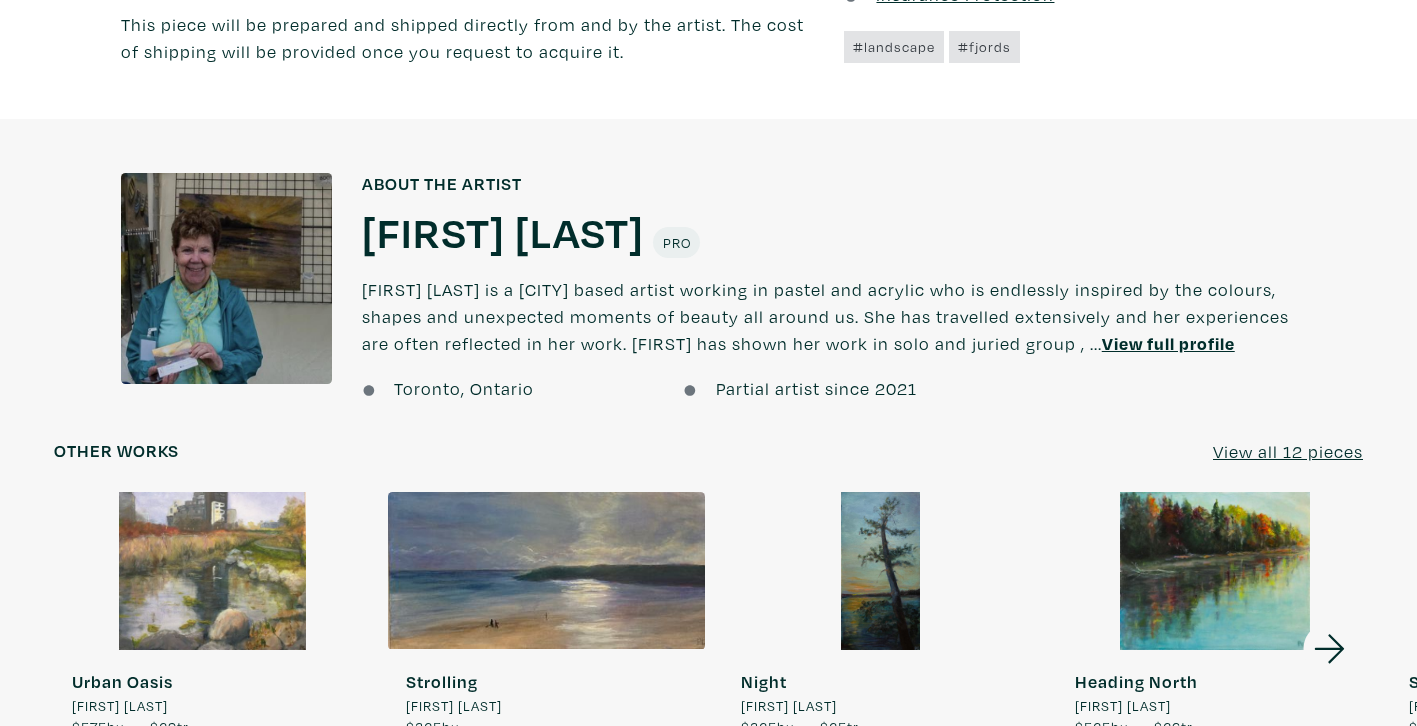 scroll, scrollTop: 1583, scrollLeft: 0, axis: vertical 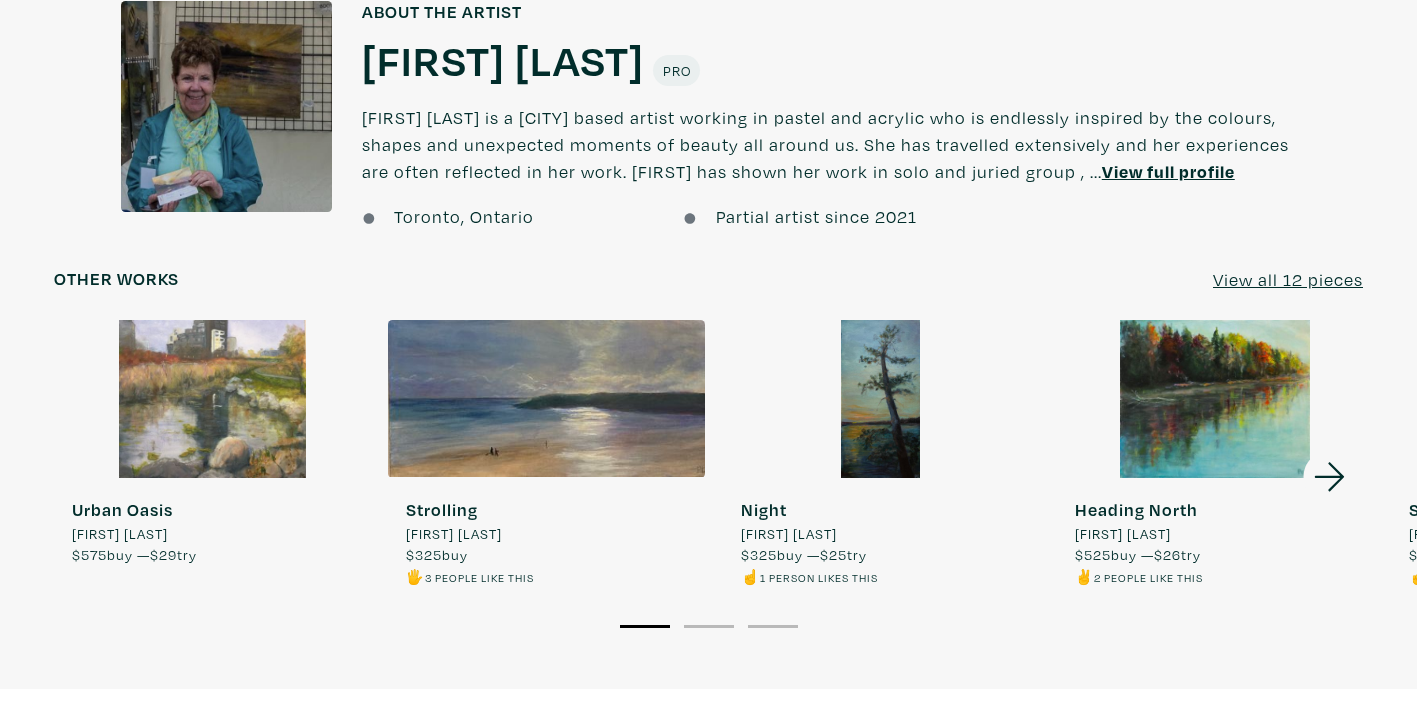 click 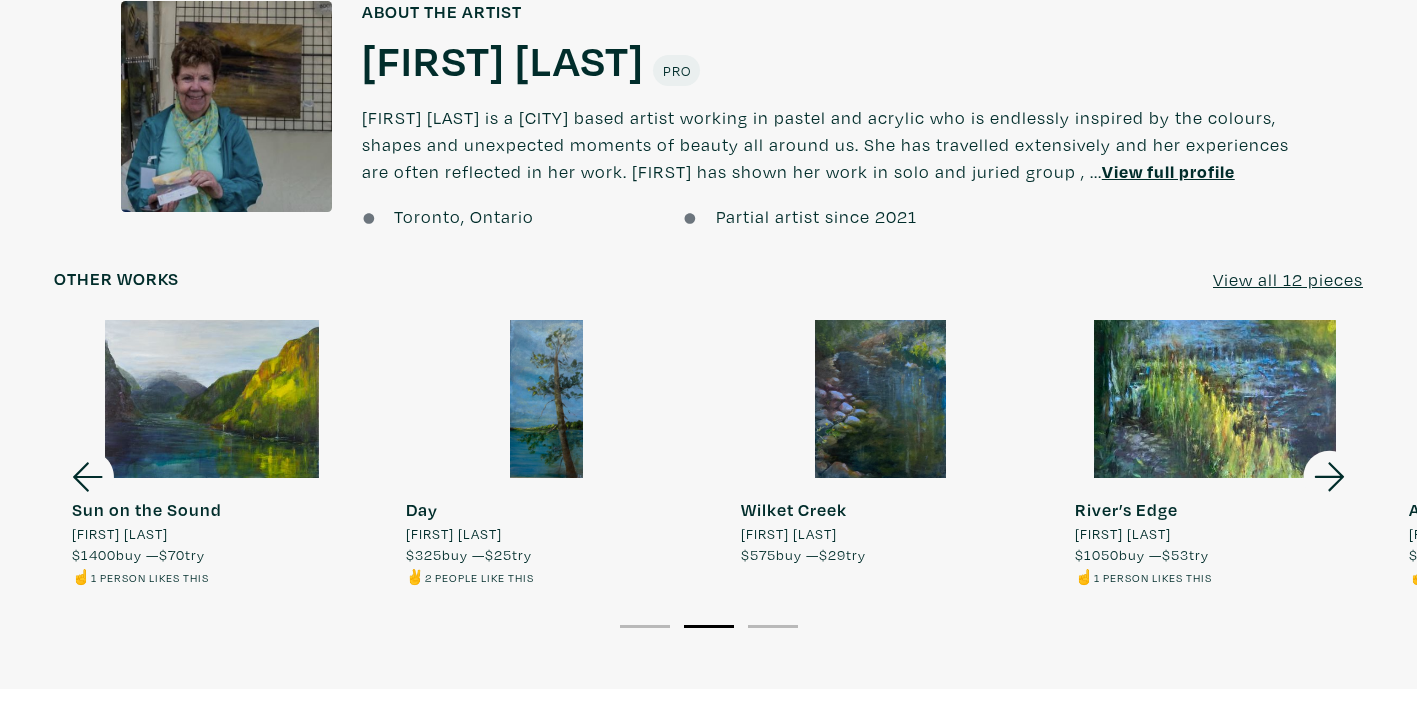 click 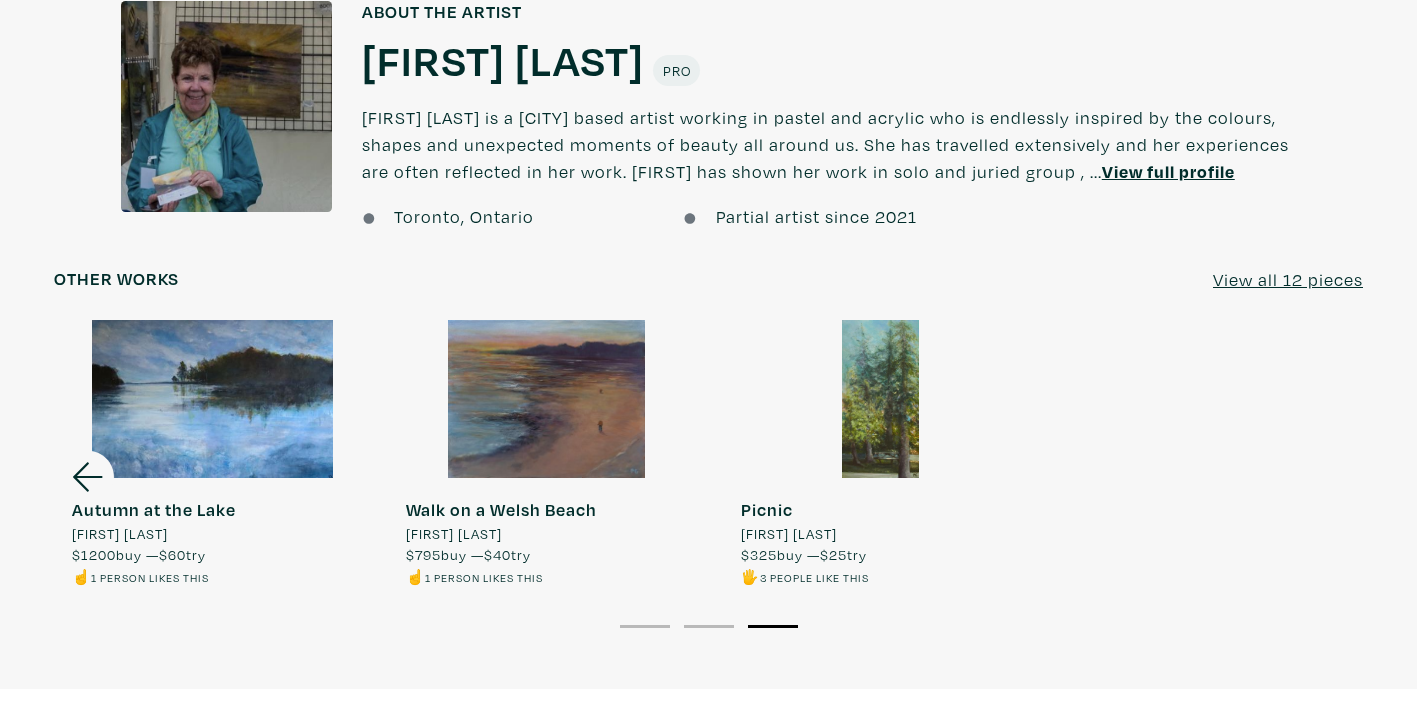 click at bounding box center (212, 399) 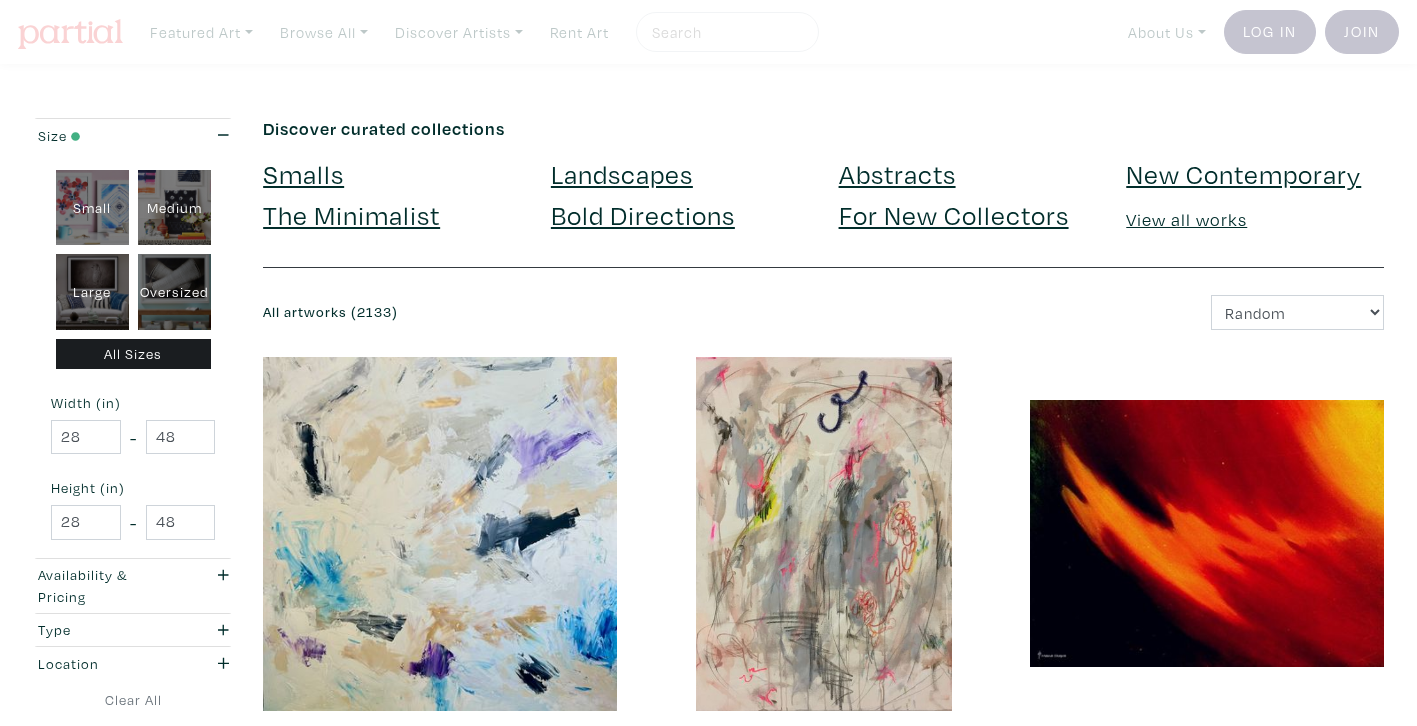 scroll, scrollTop: 0, scrollLeft: 0, axis: both 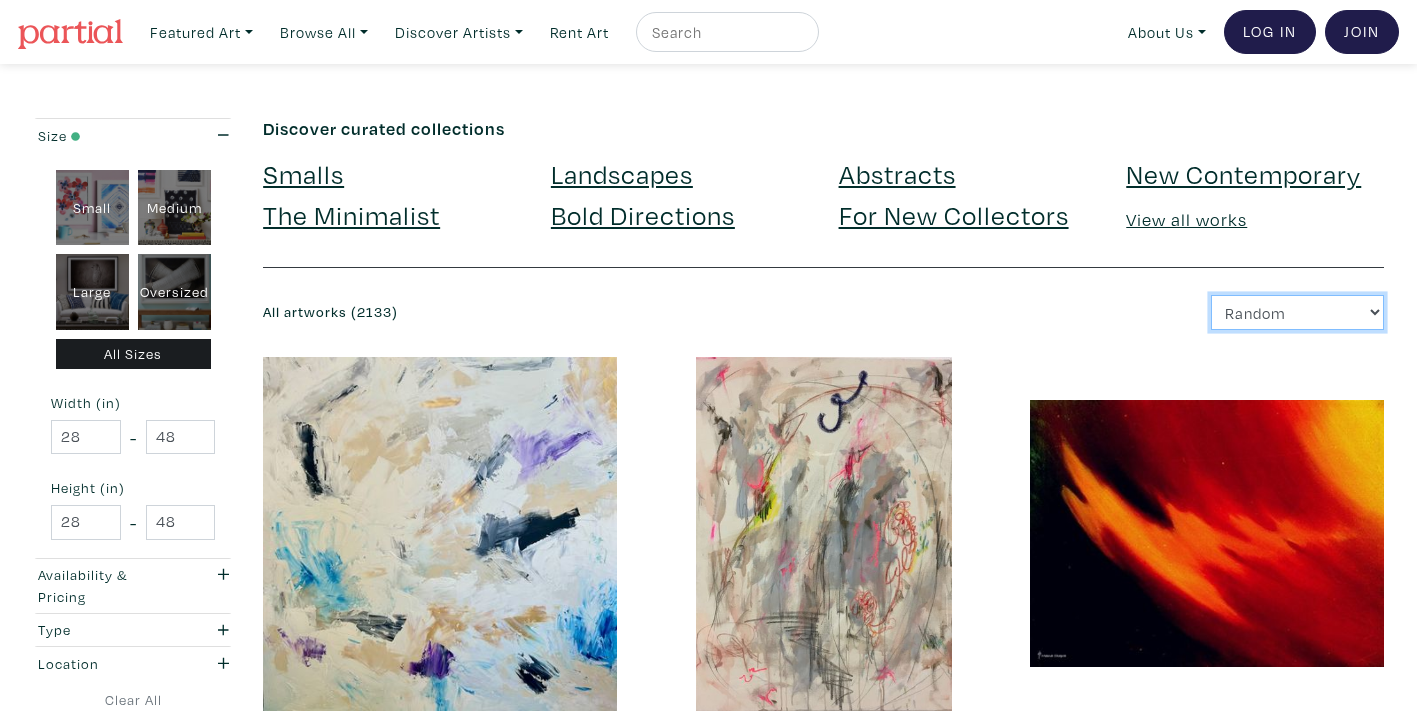 click on "Newest
Random
Price: Low to High
Price: High to Low" at bounding box center [1297, 312] 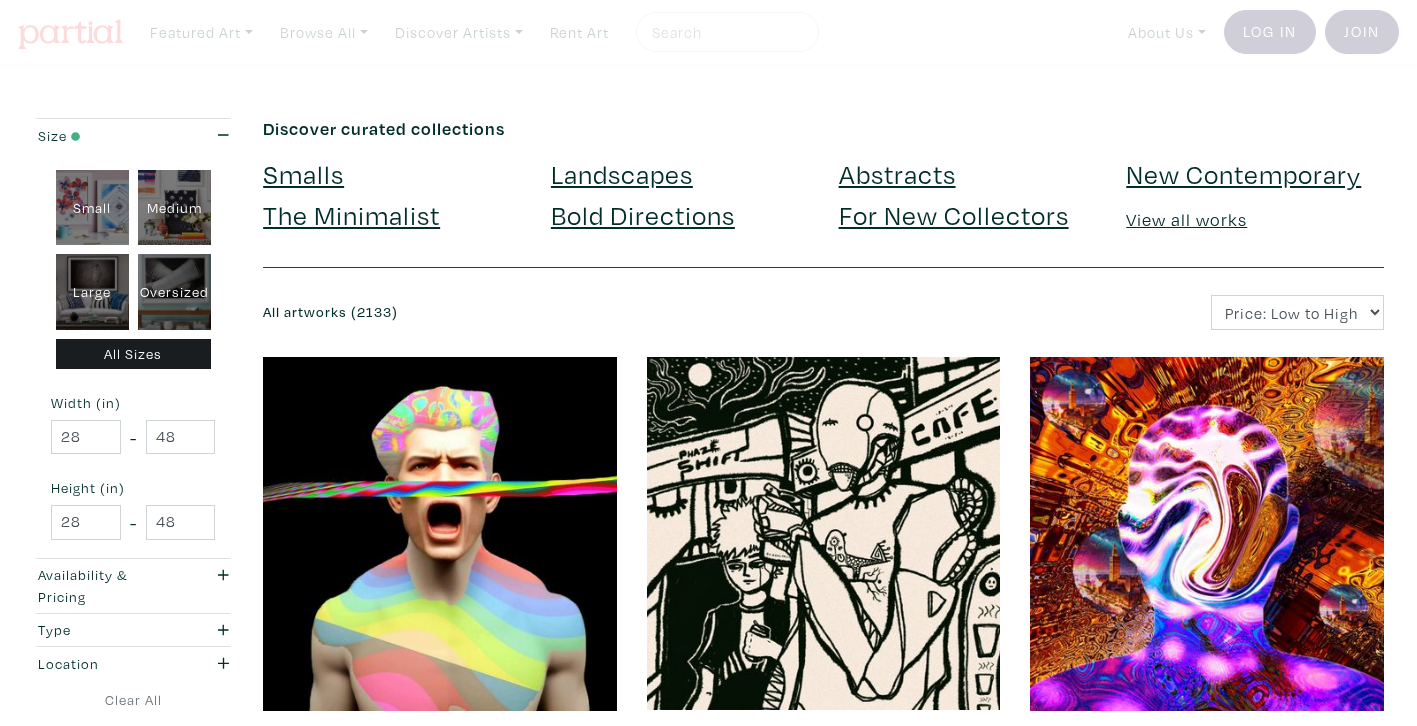 scroll, scrollTop: 0, scrollLeft: 0, axis: both 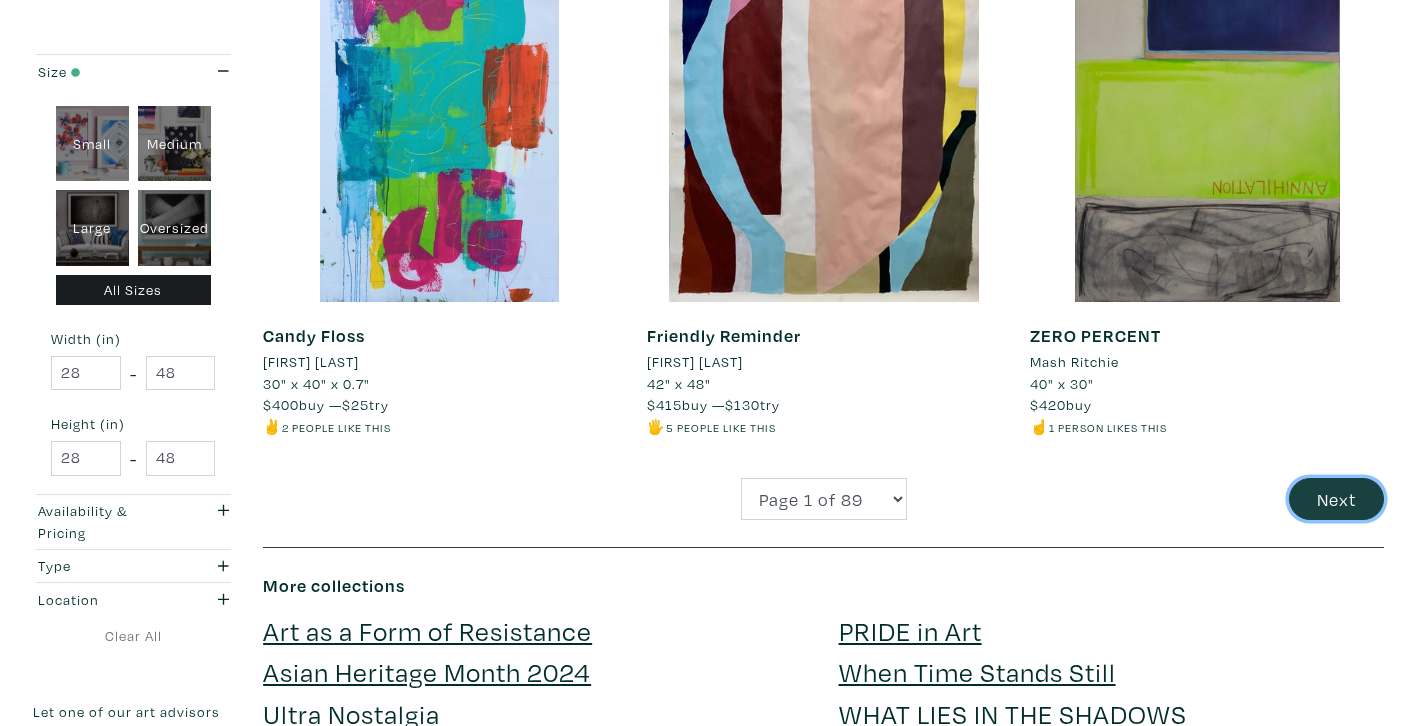 click on "Next" at bounding box center [1336, 499] 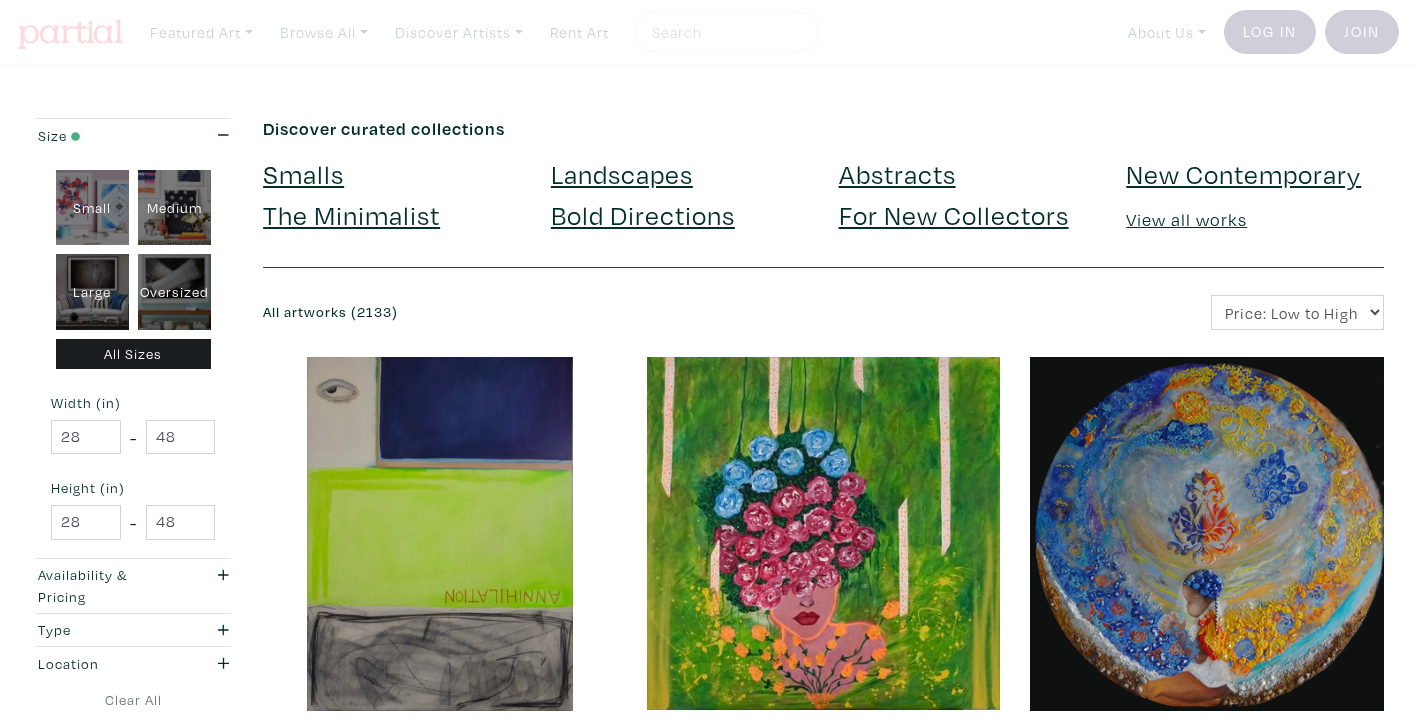 scroll, scrollTop: 0, scrollLeft: 0, axis: both 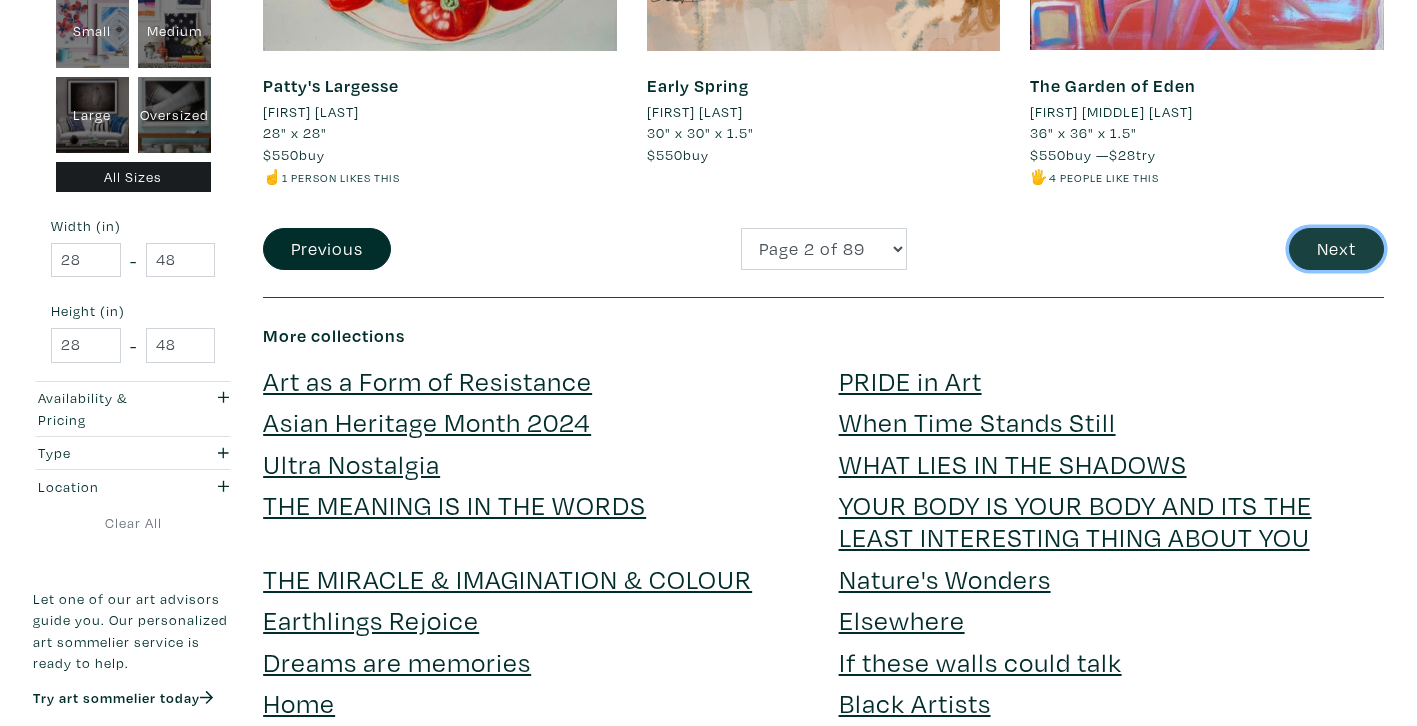 click on "Next" at bounding box center (1336, 249) 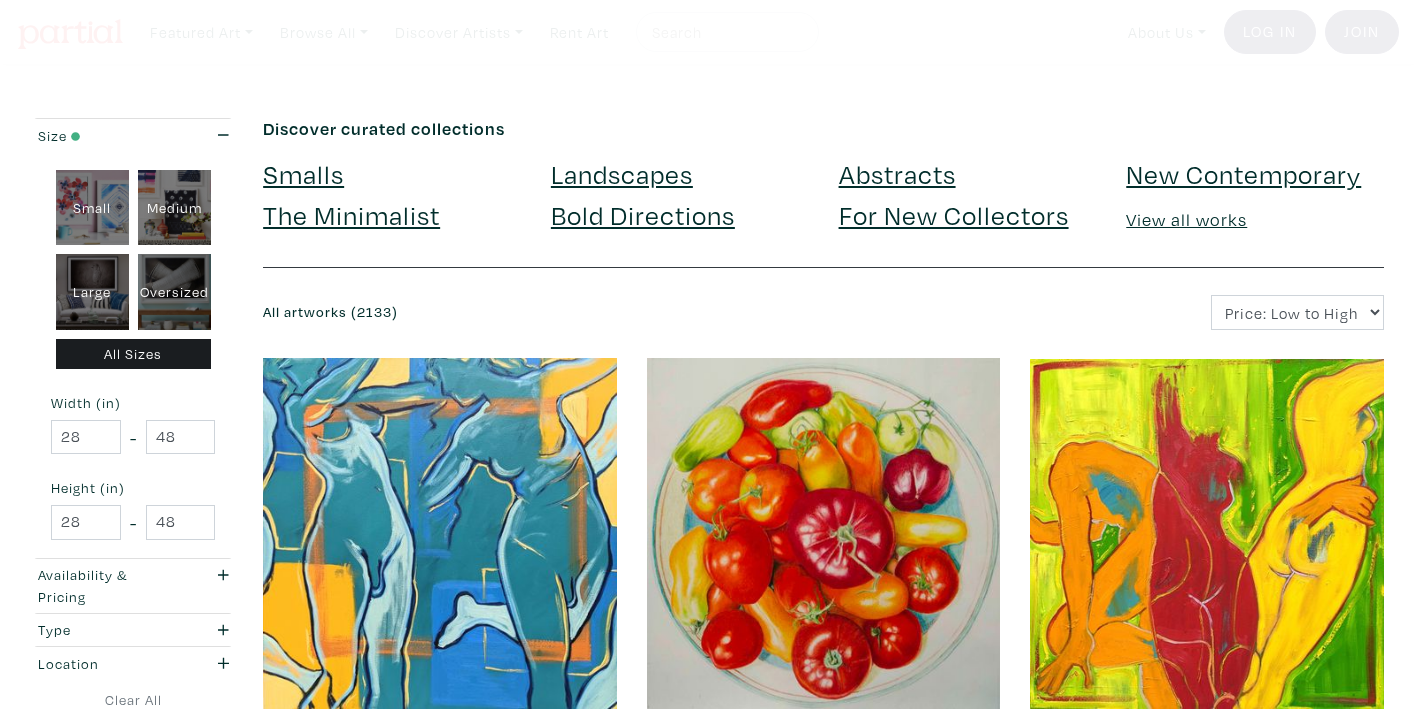 scroll, scrollTop: 0, scrollLeft: 0, axis: both 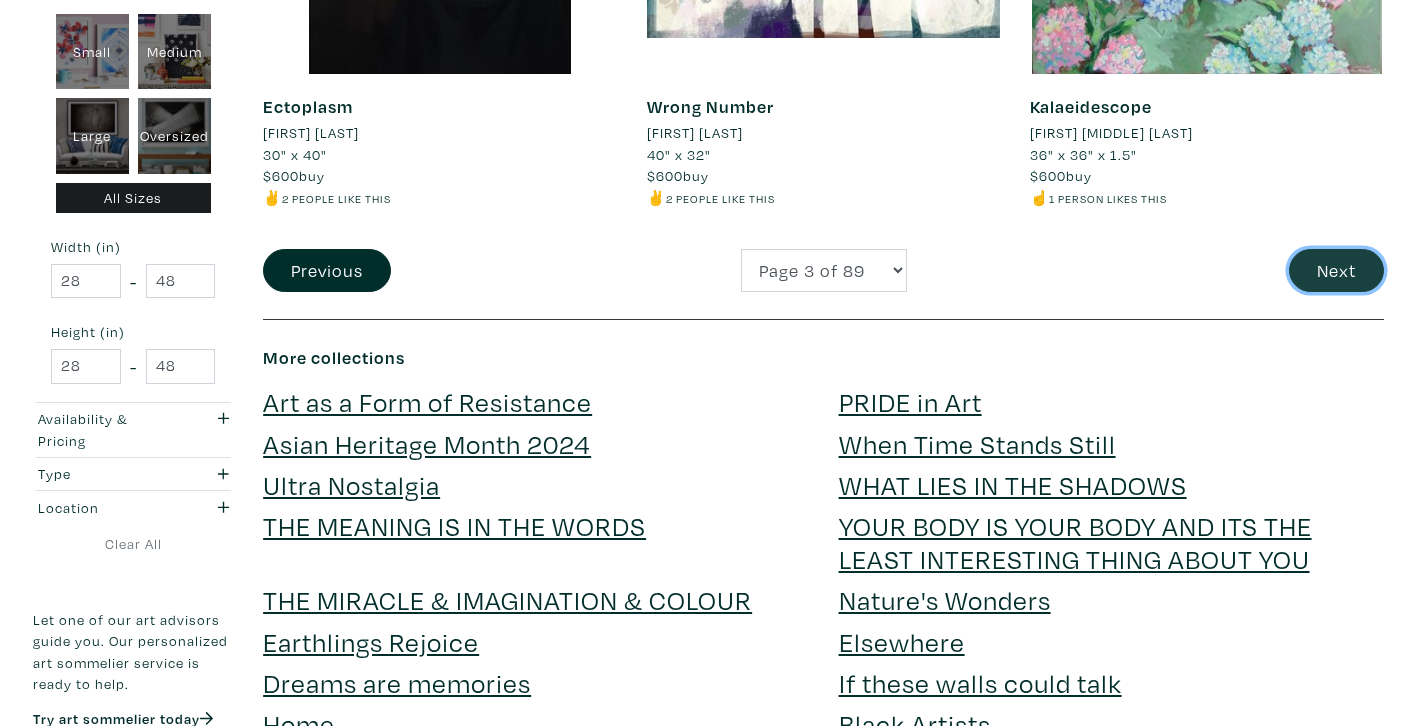 click on "Next" at bounding box center (1336, 270) 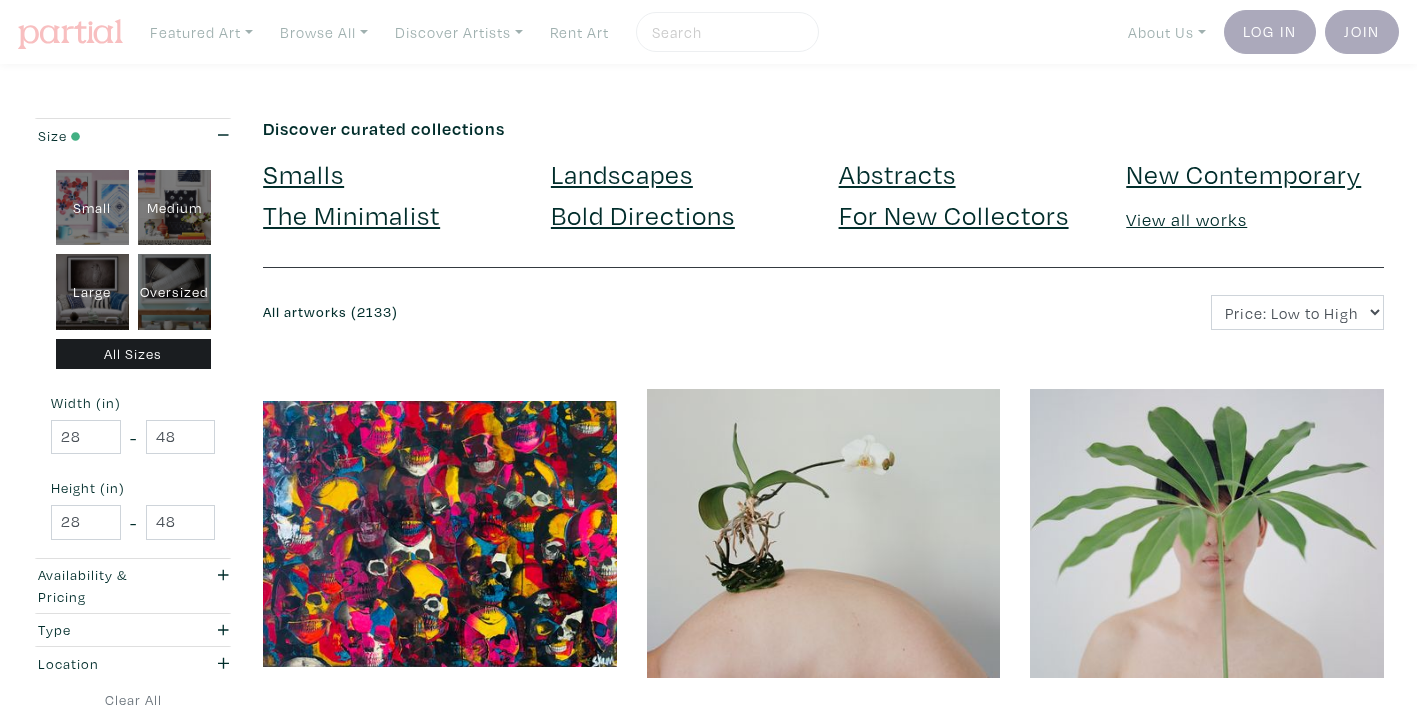 scroll, scrollTop: 0, scrollLeft: 0, axis: both 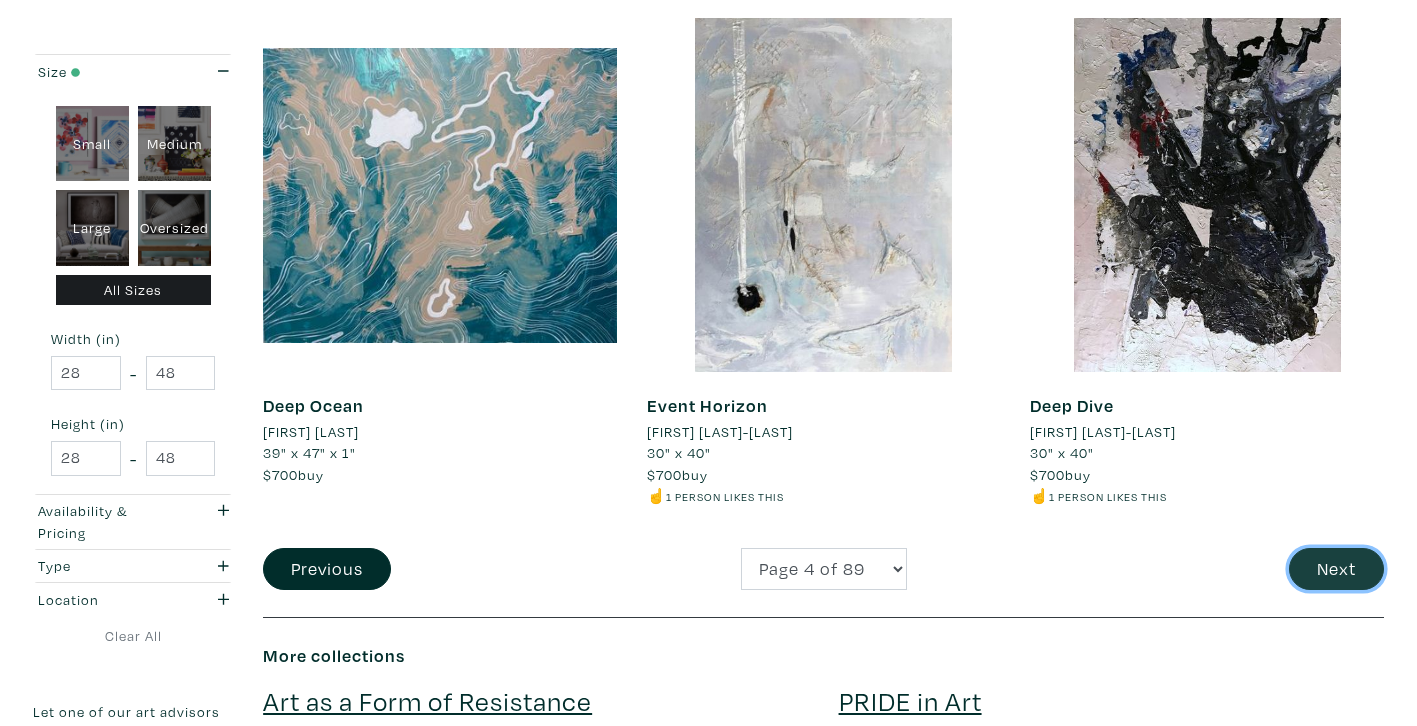 click on "Next" at bounding box center (1336, 569) 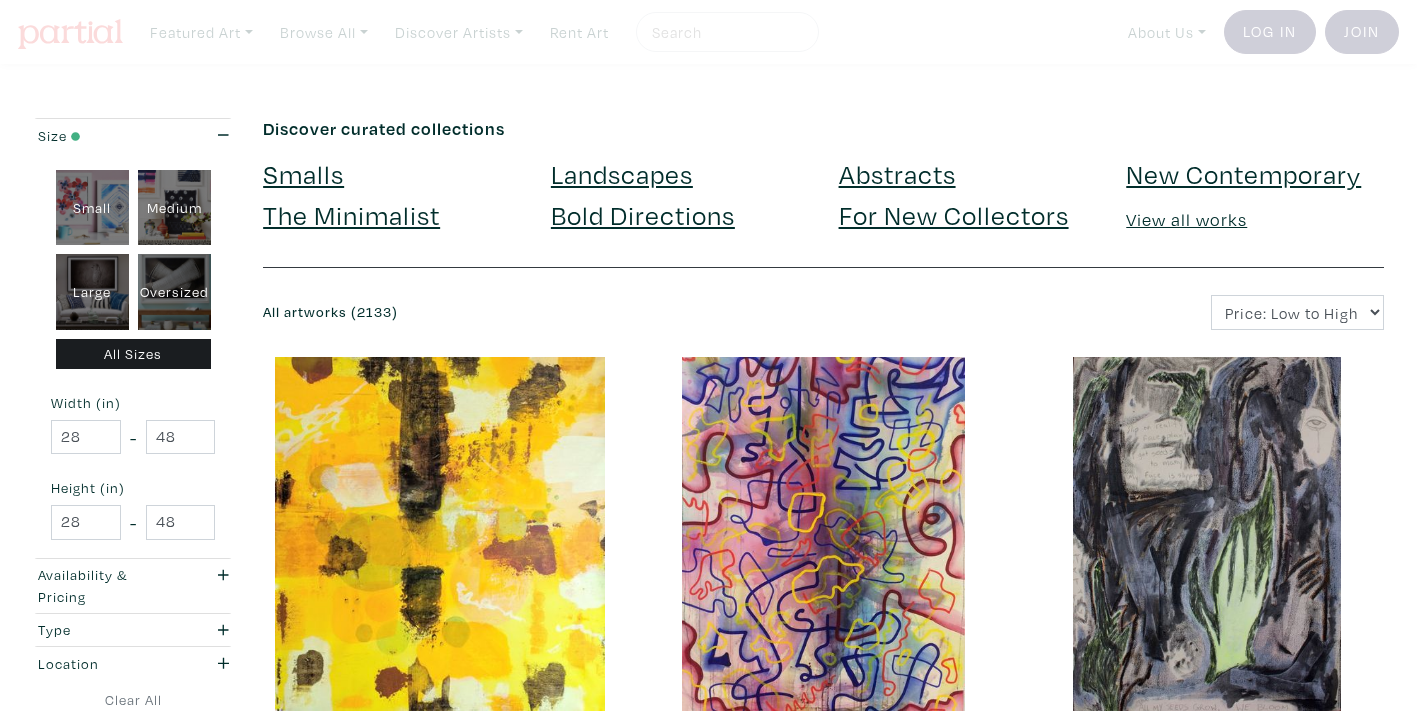 scroll, scrollTop: 0, scrollLeft: 0, axis: both 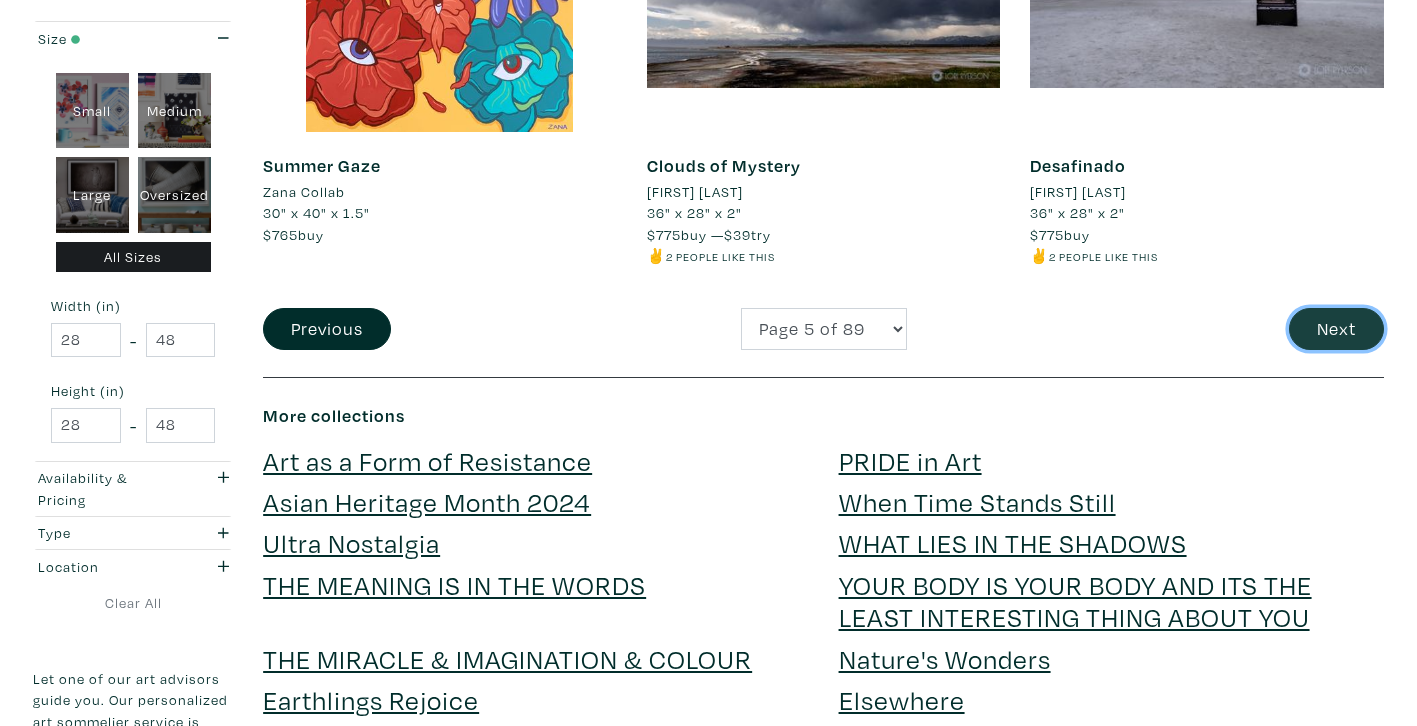 click on "Next" at bounding box center (1336, 329) 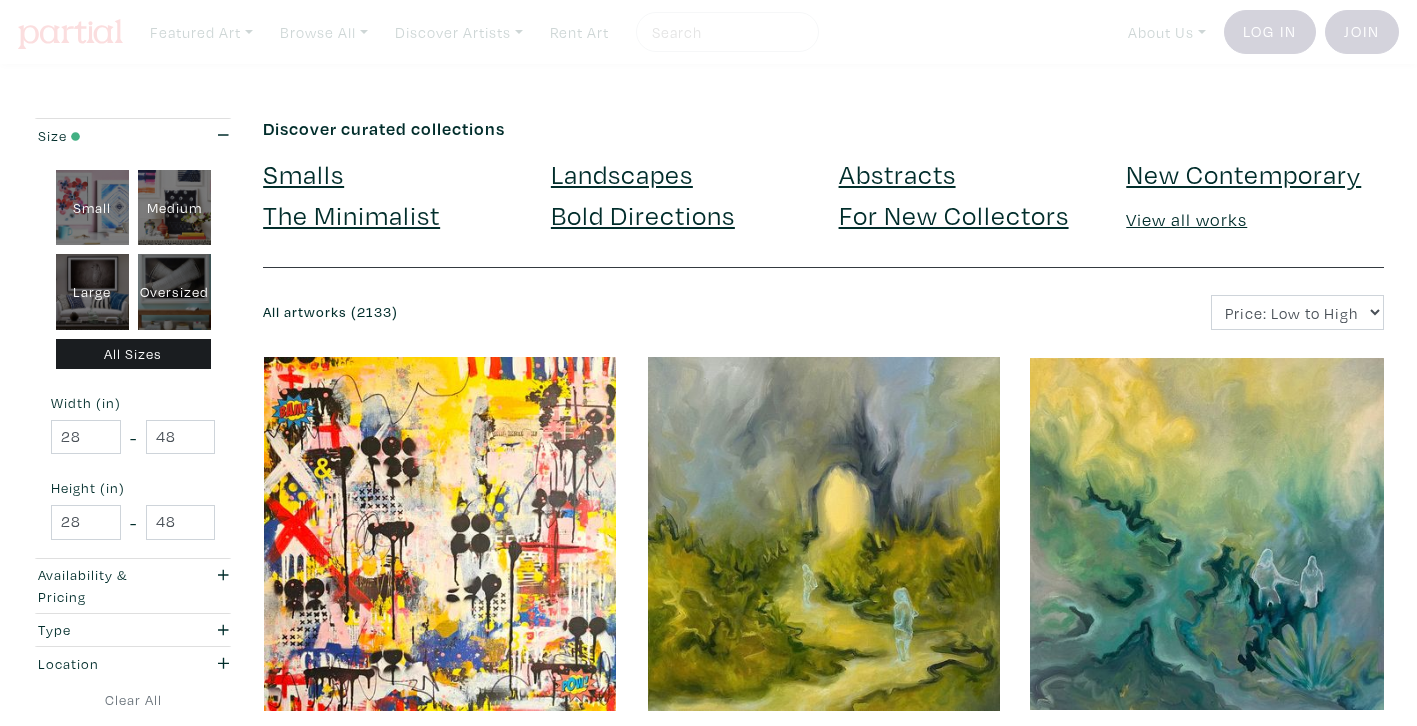 scroll, scrollTop: 0, scrollLeft: 0, axis: both 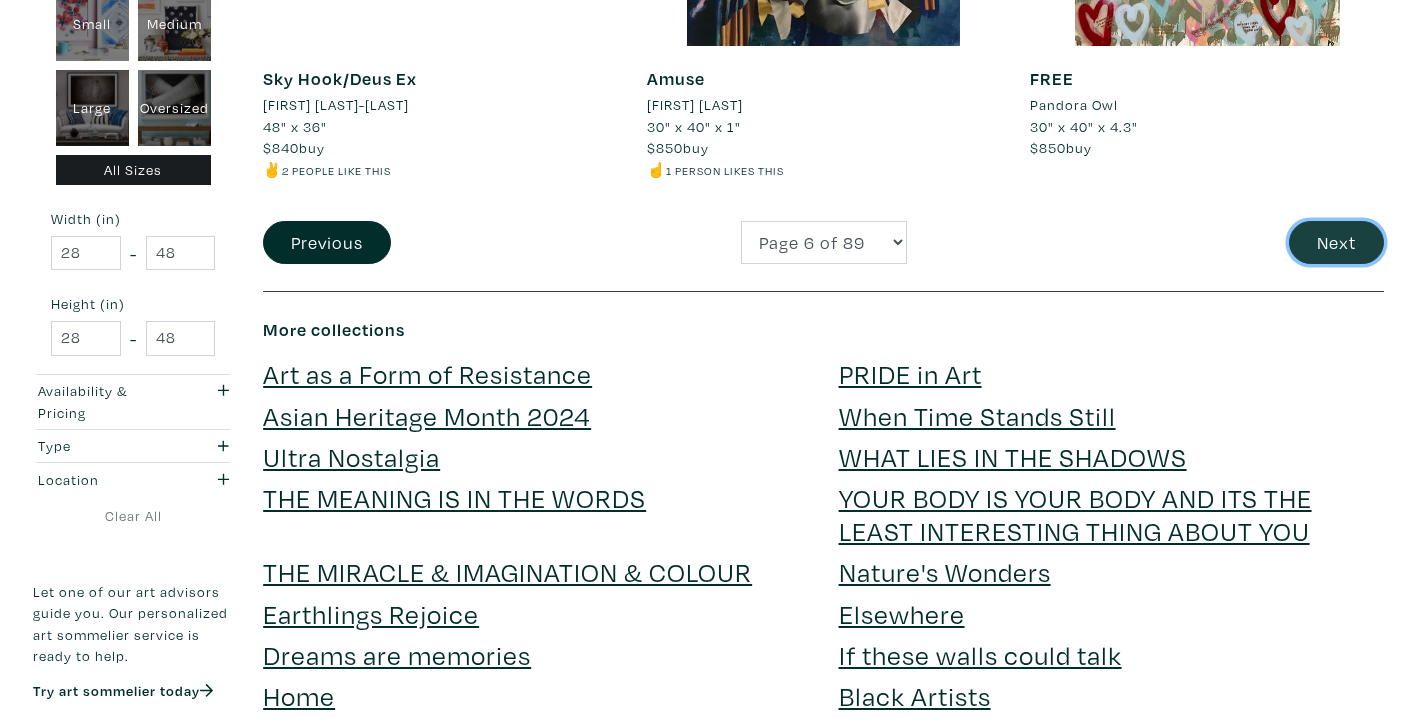 click on "Next" at bounding box center [1336, 242] 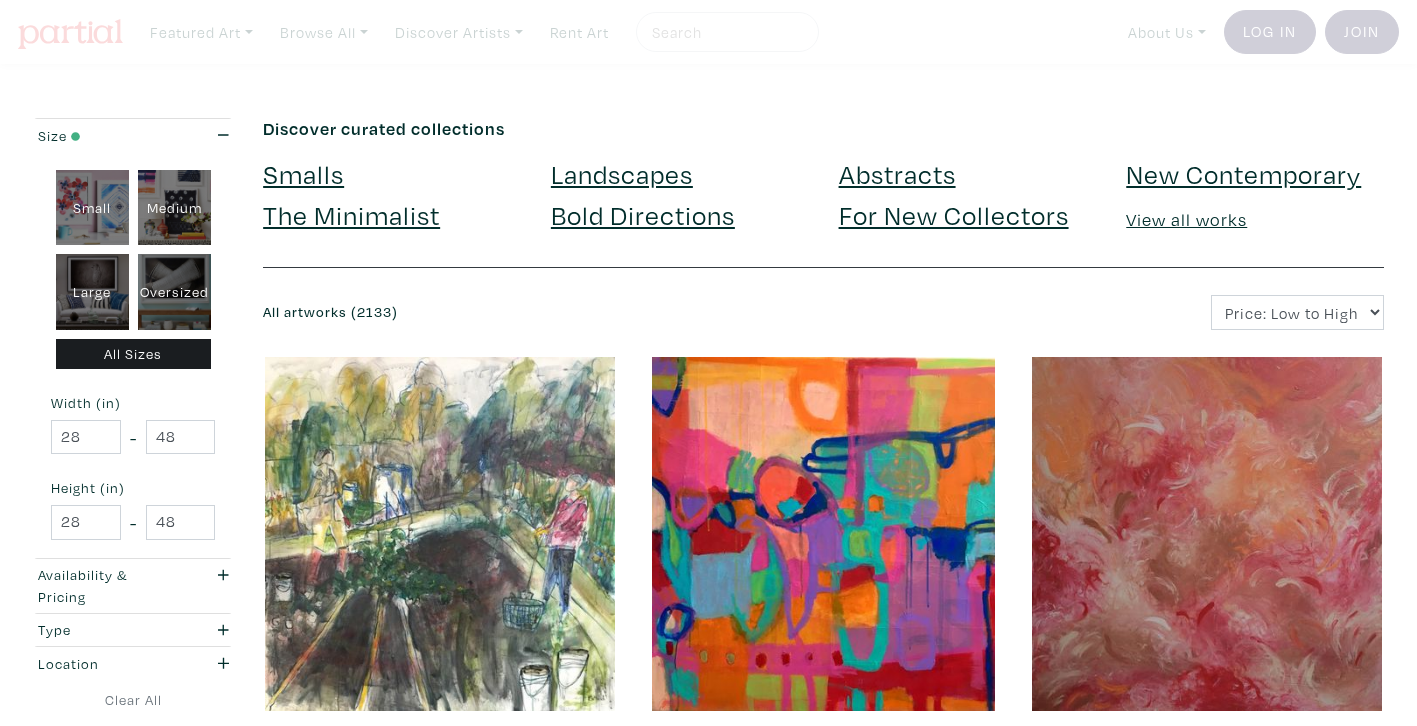 scroll, scrollTop: 0, scrollLeft: 0, axis: both 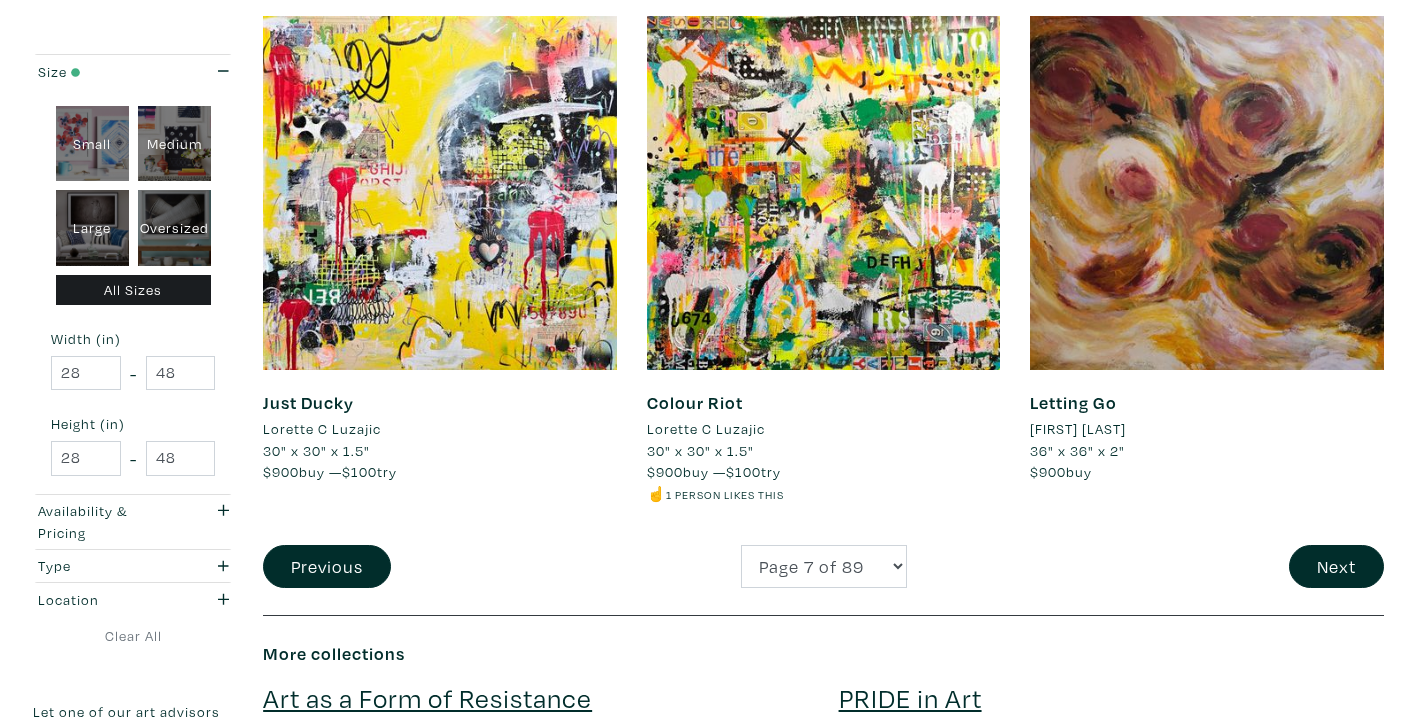 click on "Oversized" at bounding box center (174, 228) 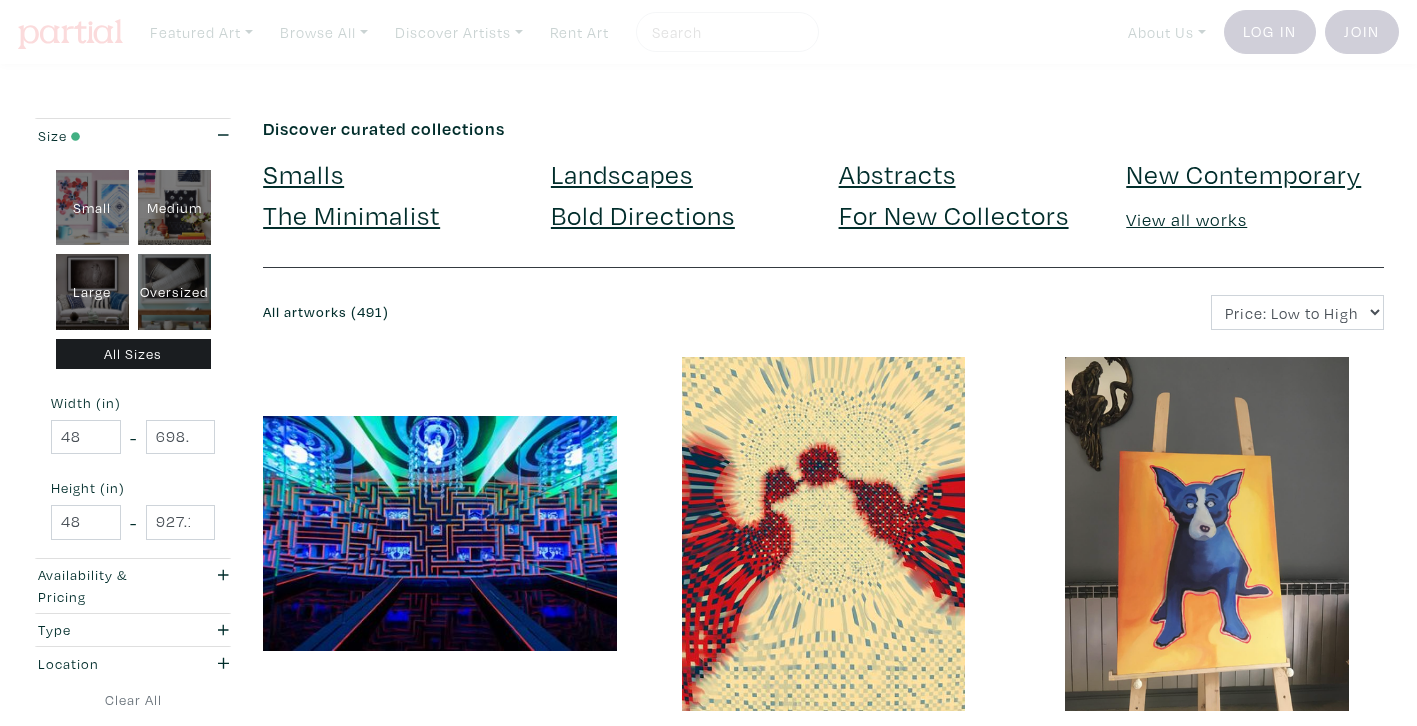 scroll, scrollTop: 0, scrollLeft: 0, axis: both 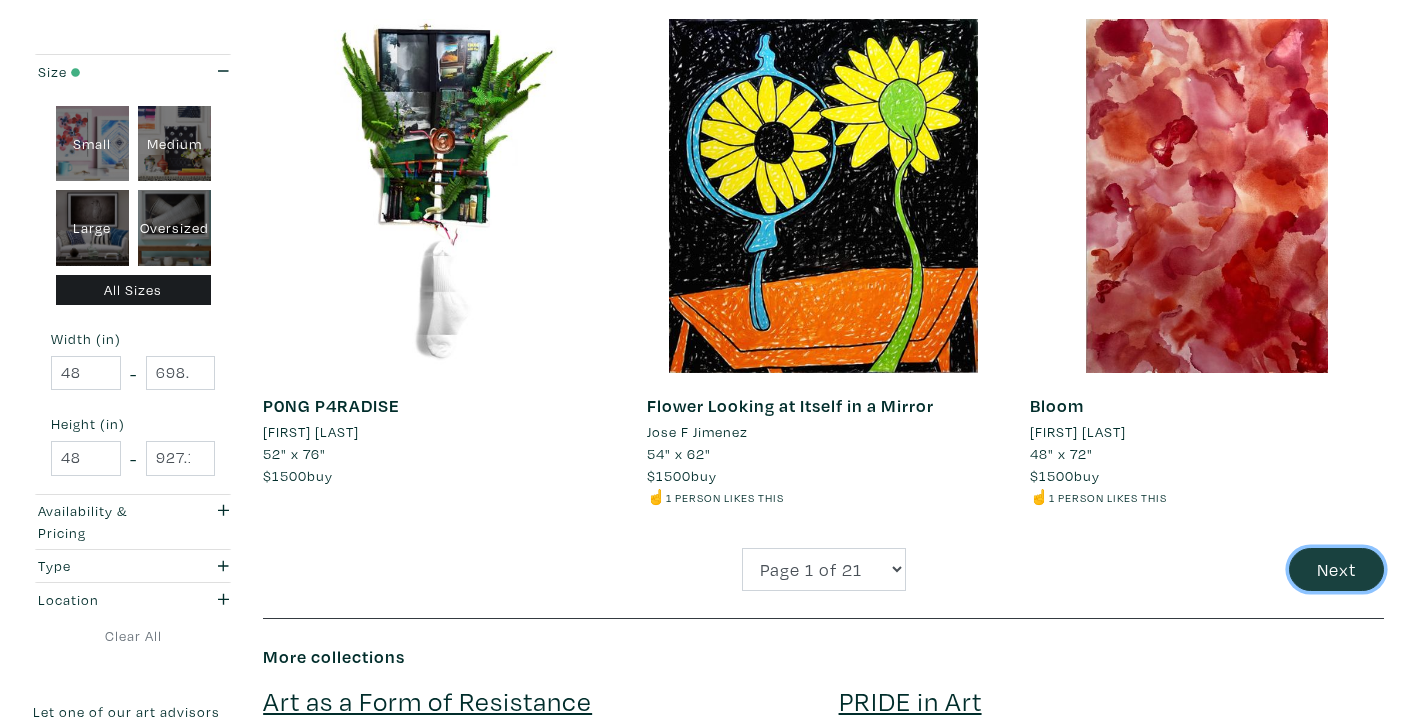 click on "Next" at bounding box center [1336, 569] 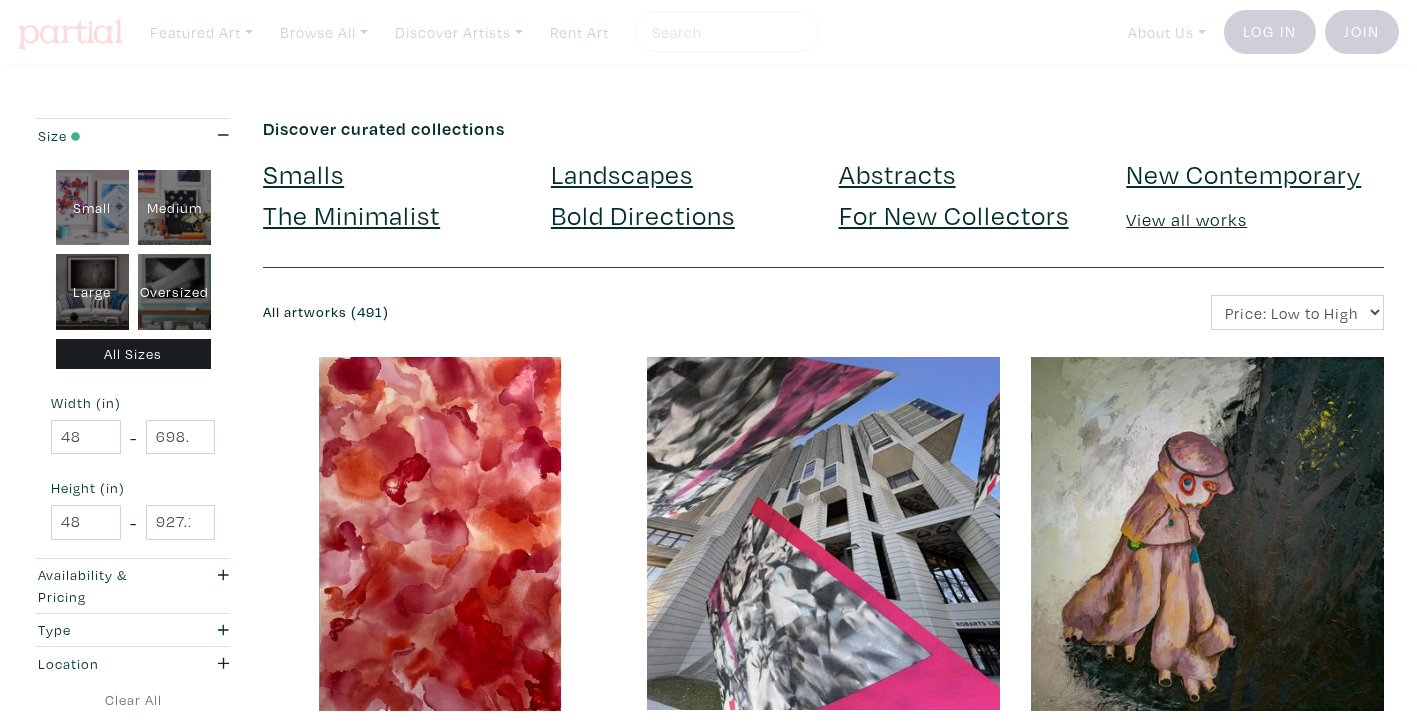scroll, scrollTop: 0, scrollLeft: 0, axis: both 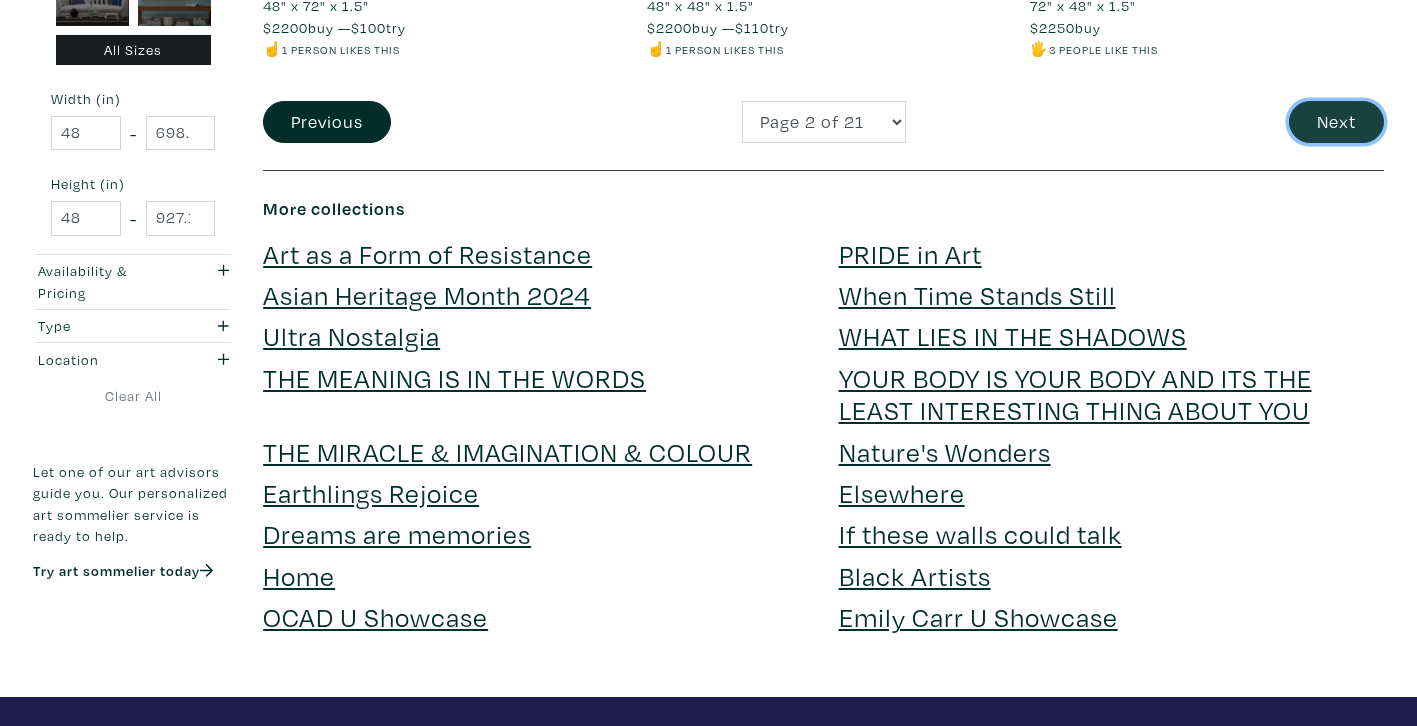 click on "Next" at bounding box center [1336, 122] 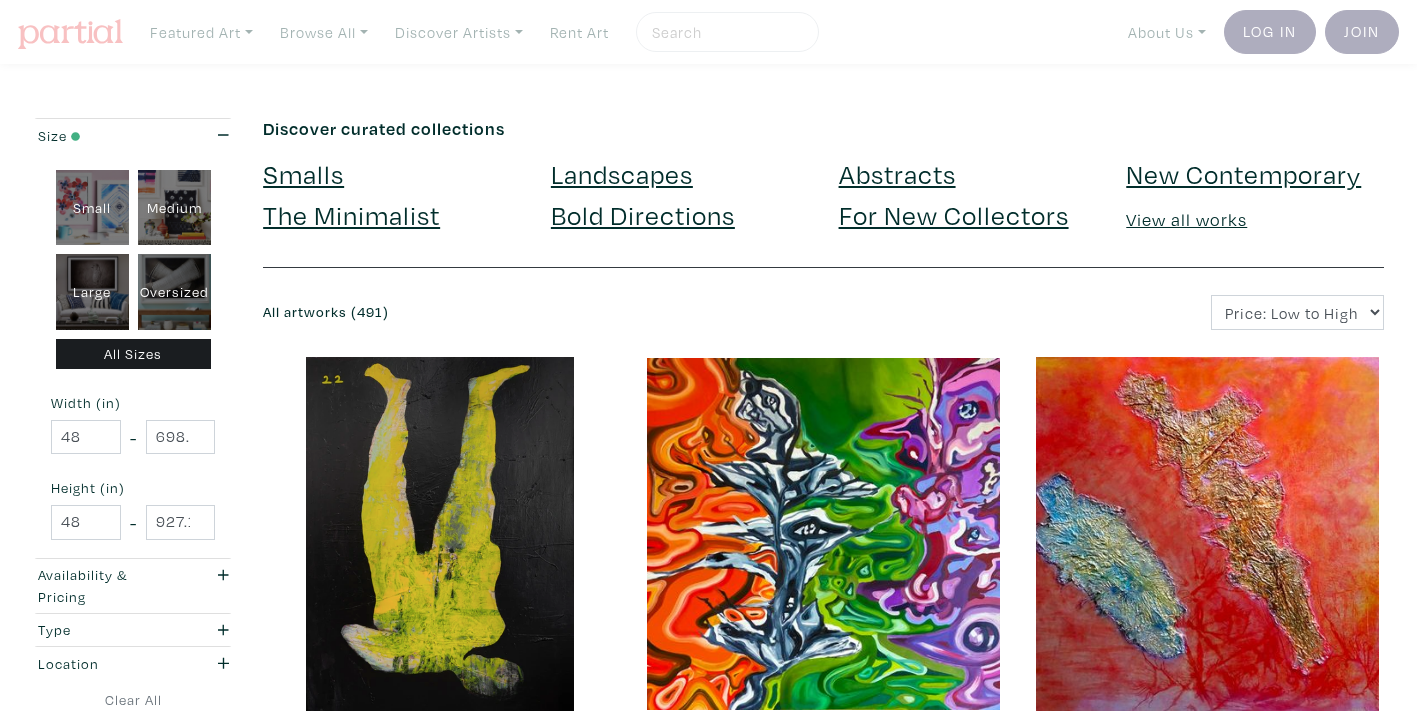 scroll, scrollTop: 0, scrollLeft: 0, axis: both 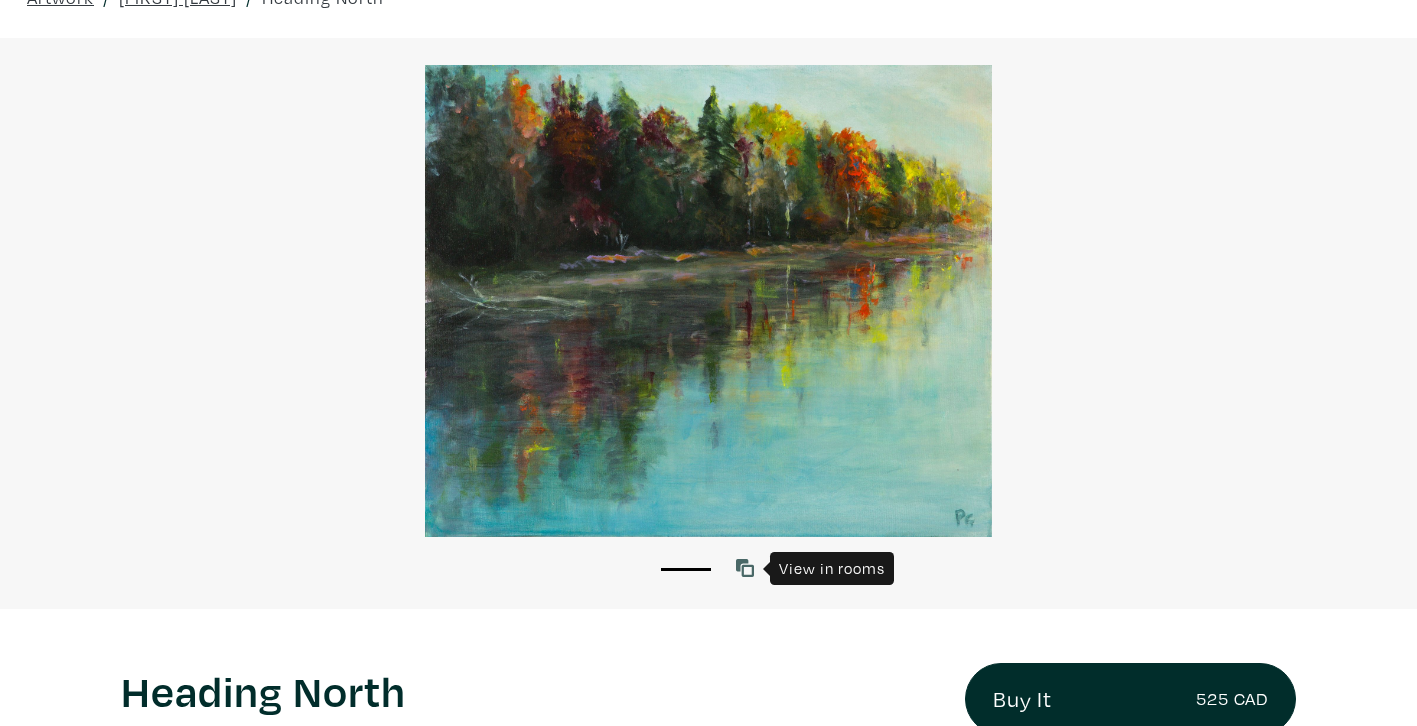click at bounding box center [749, 568] 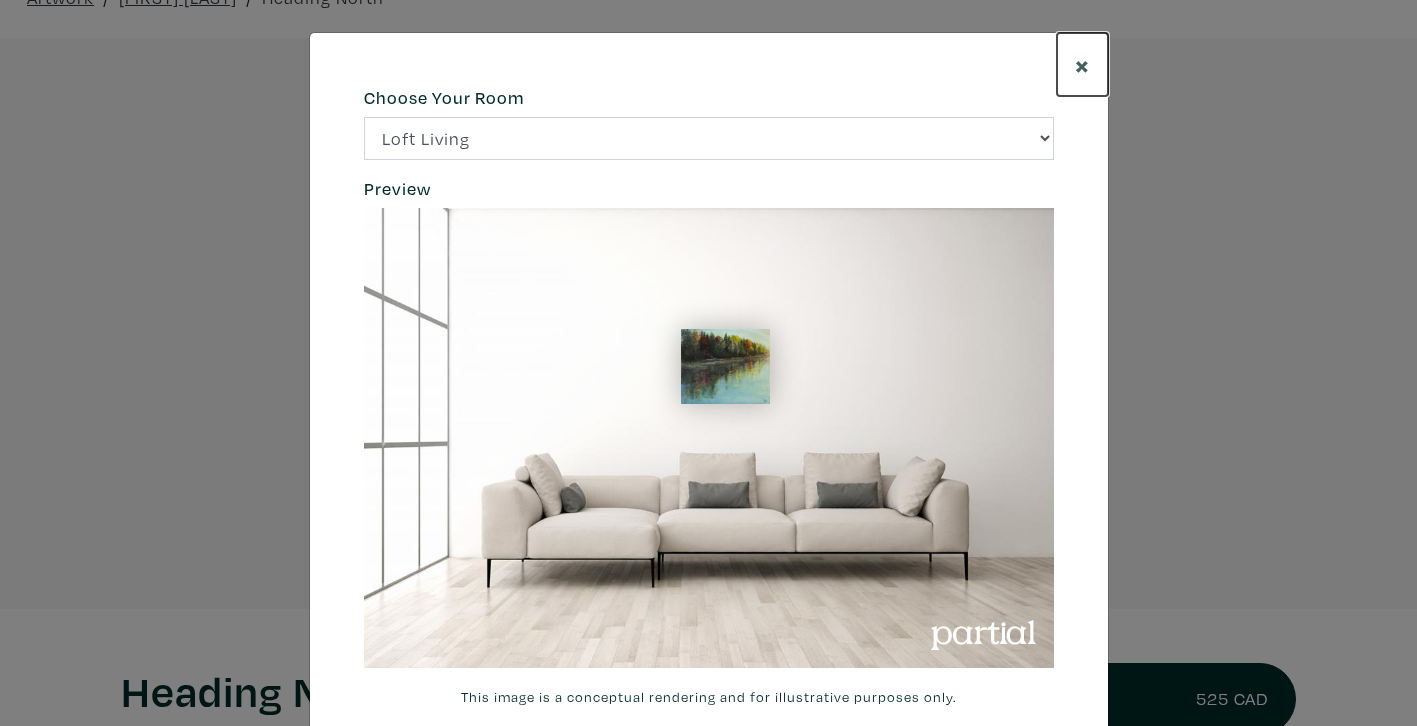 click on "×" at bounding box center (1082, 64) 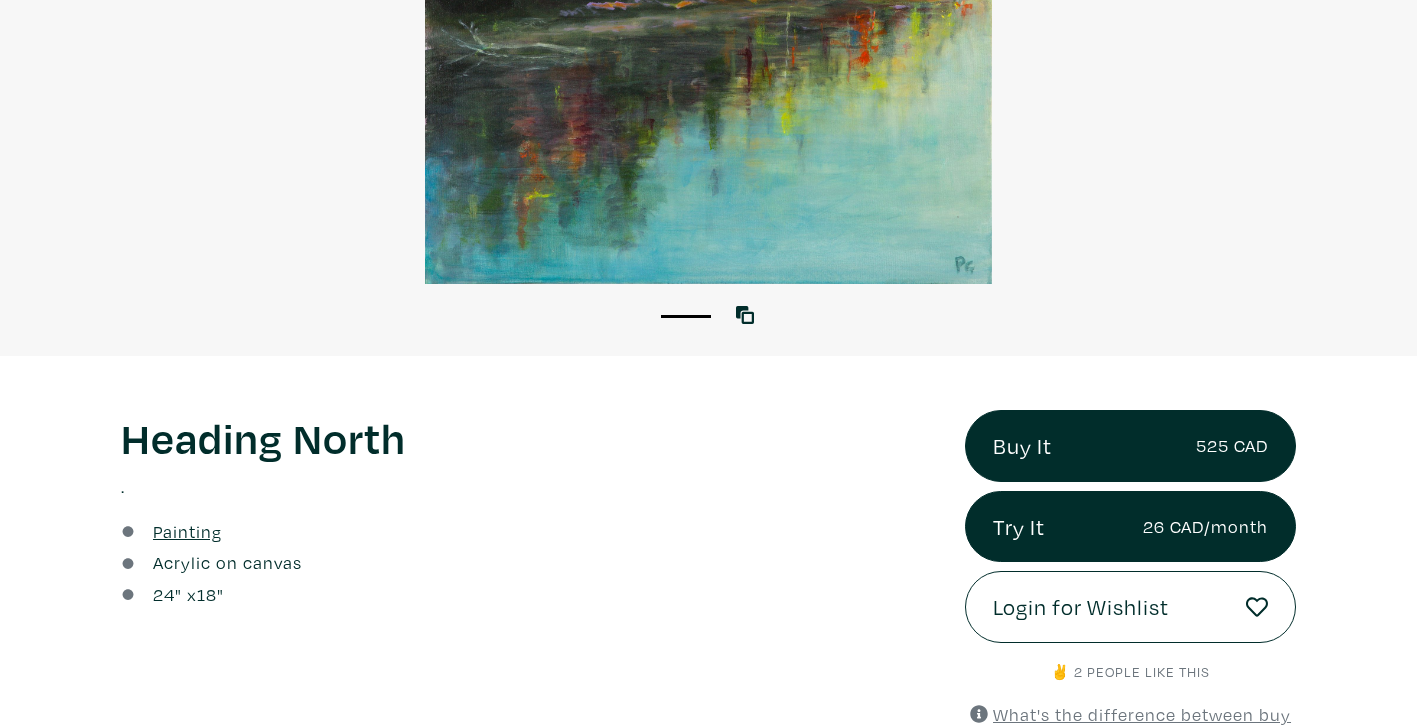 scroll, scrollTop: 549, scrollLeft: 0, axis: vertical 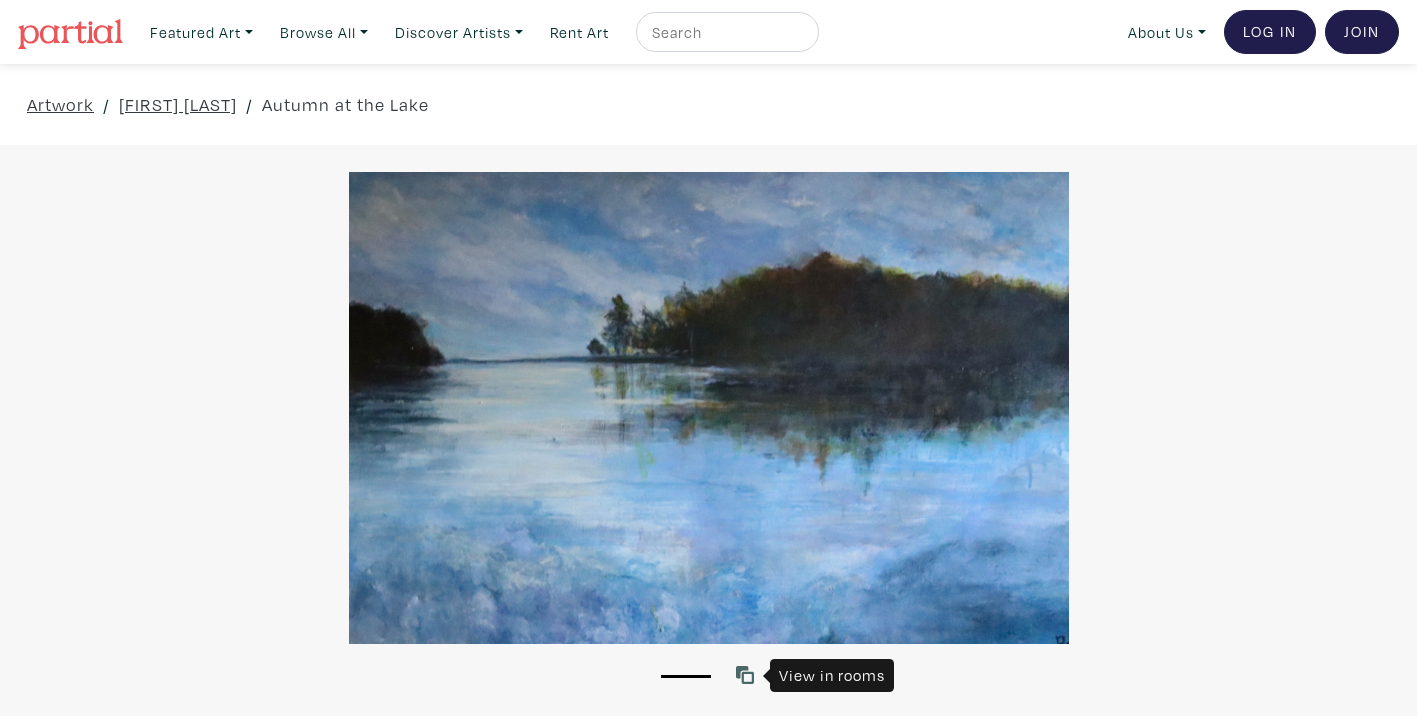 click 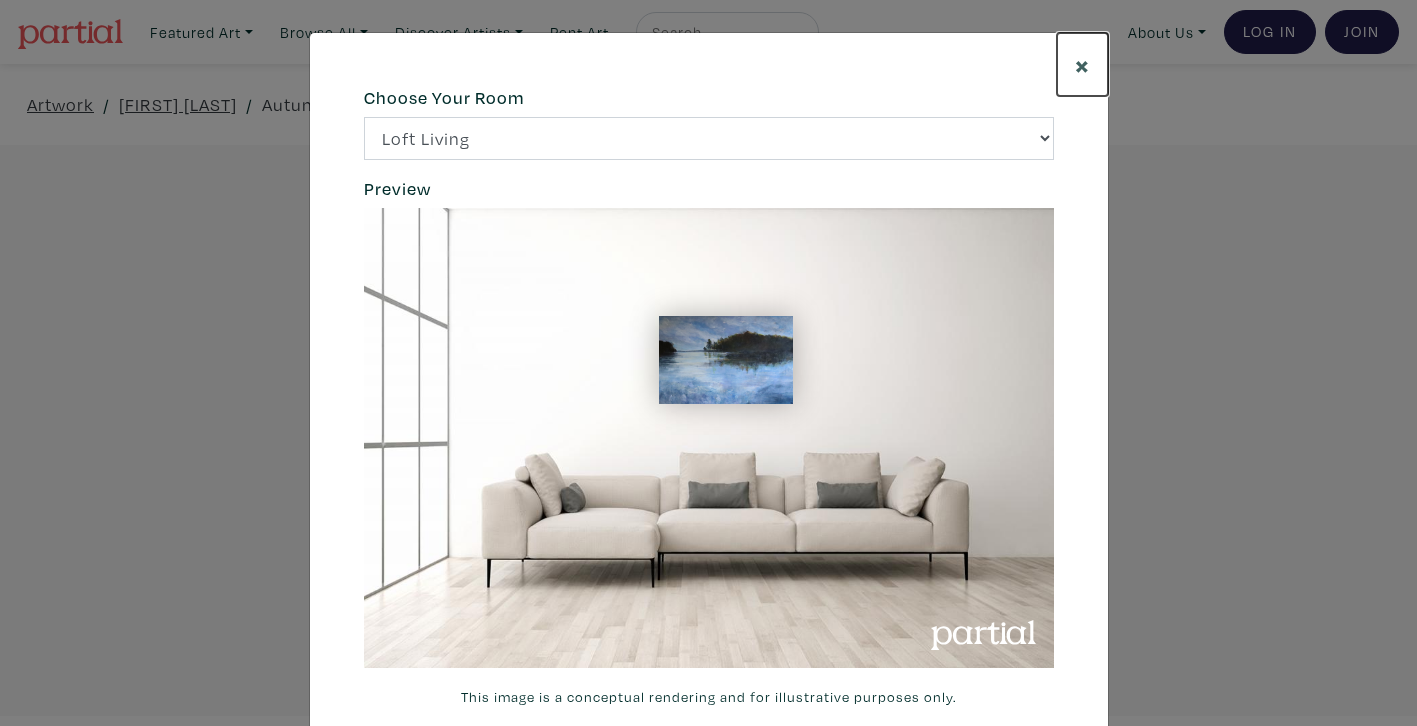 click on "×" at bounding box center (1082, 64) 